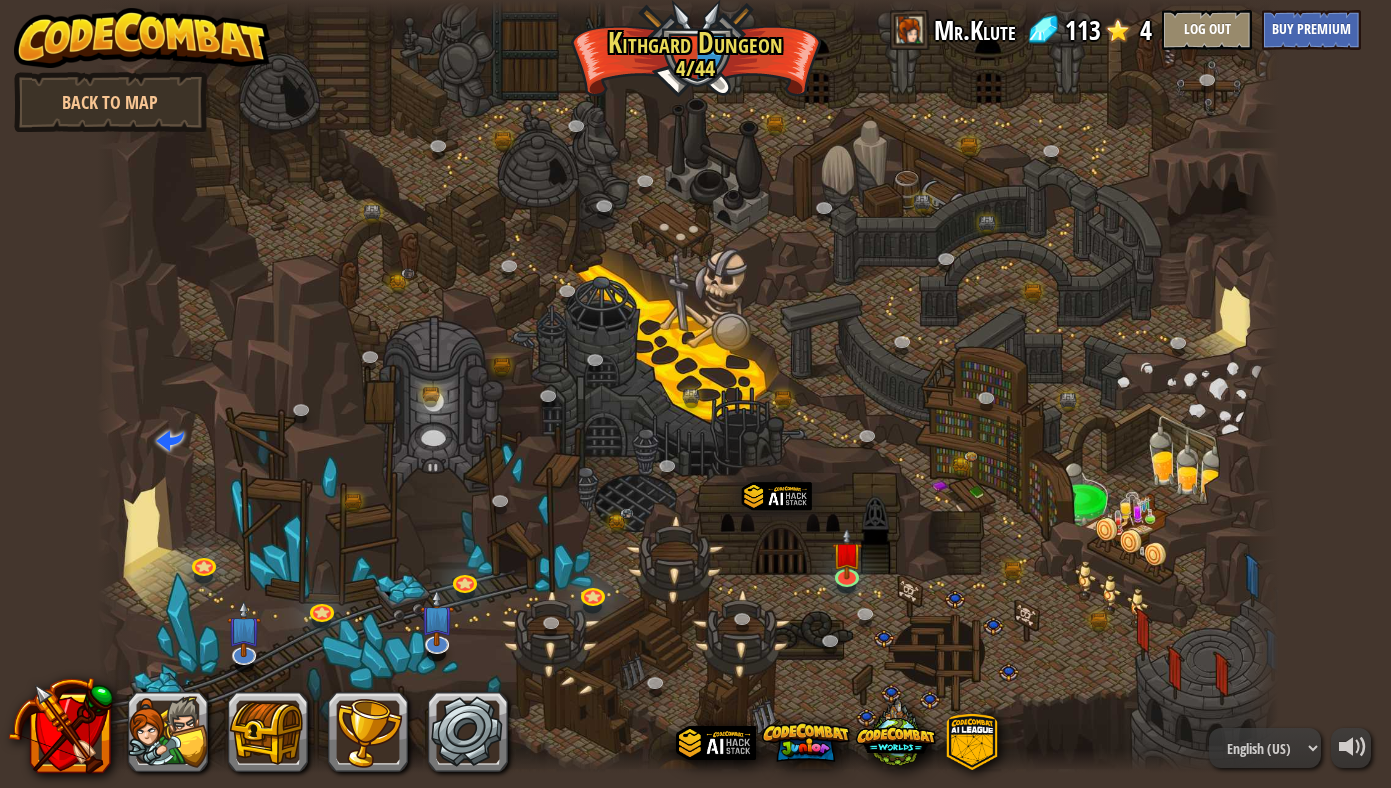 scroll, scrollTop: 0, scrollLeft: 0, axis: both 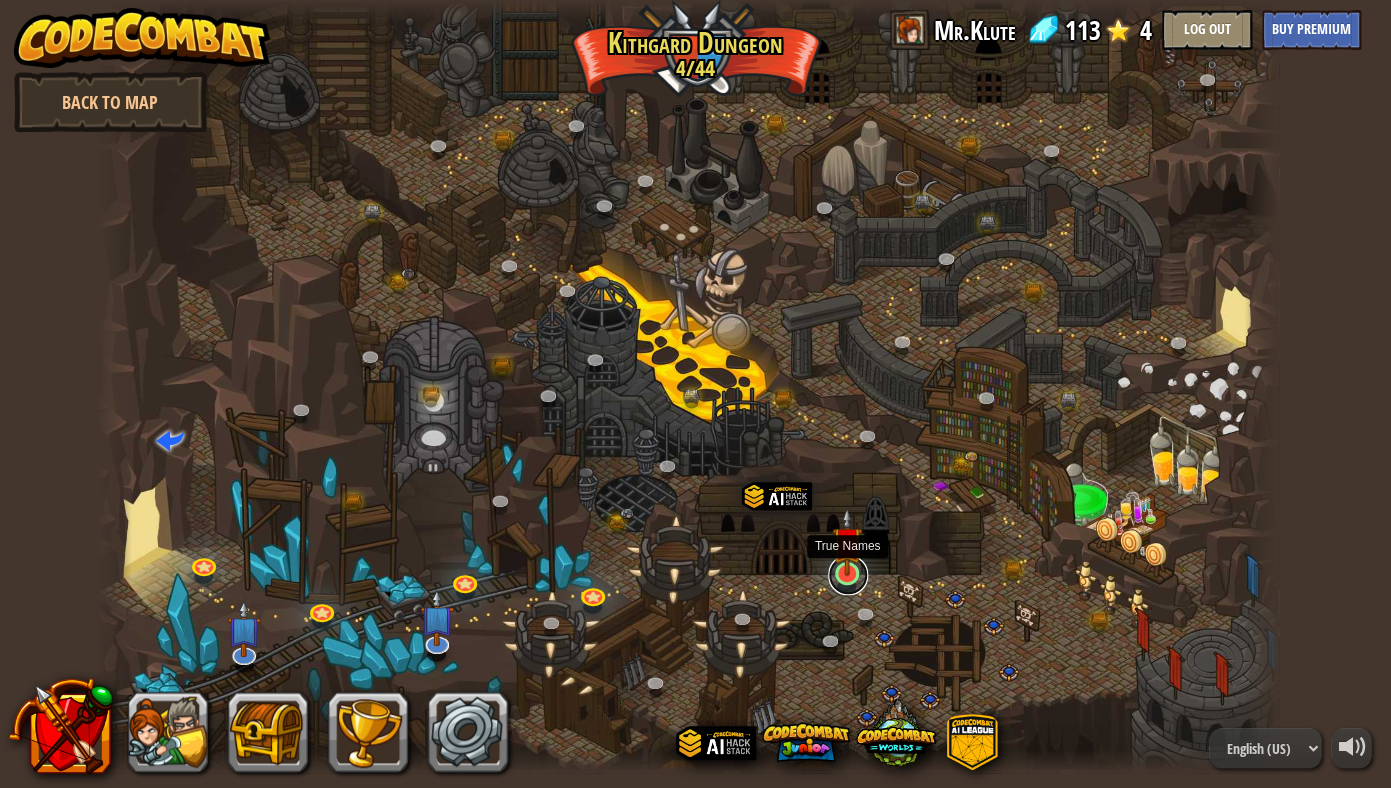 click at bounding box center [848, 575] 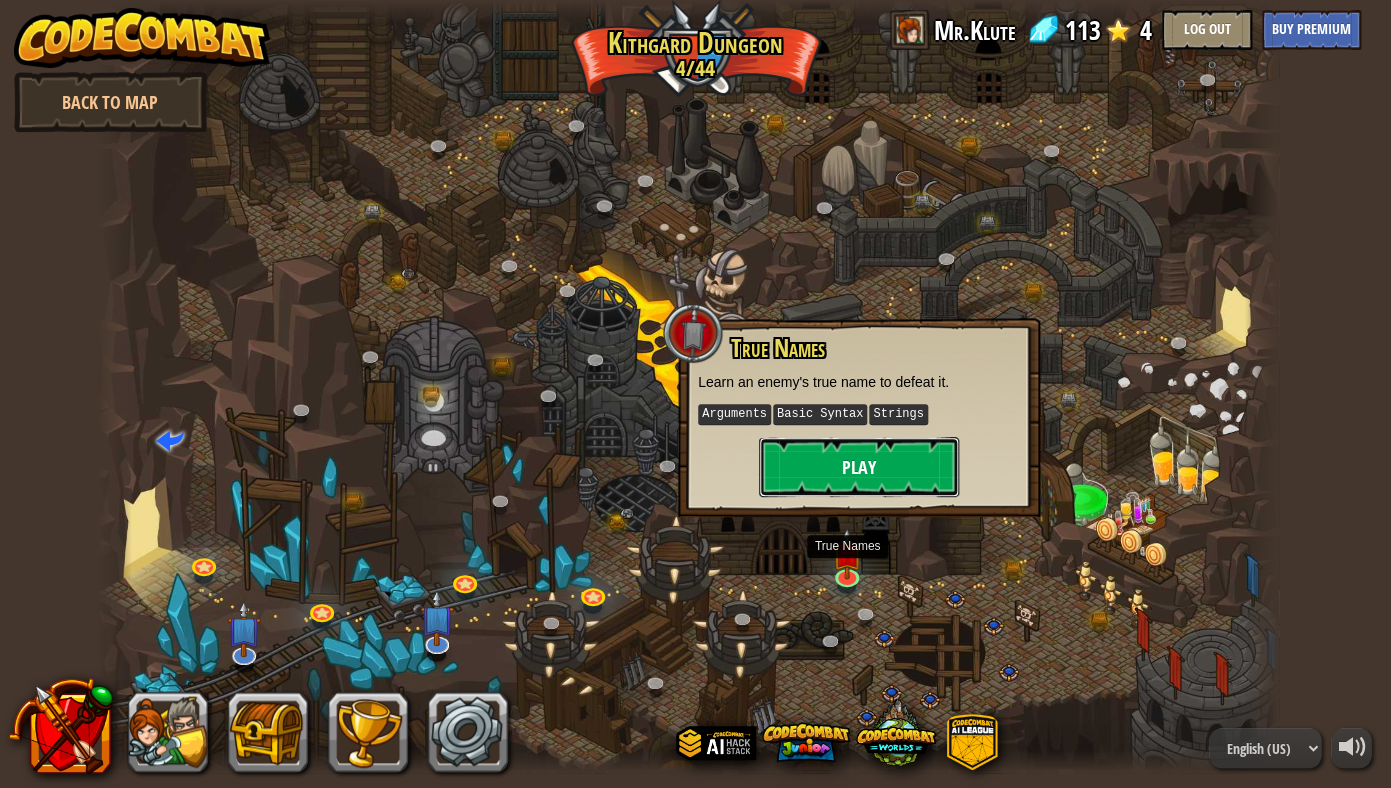 click on "Play" at bounding box center (859, 467) 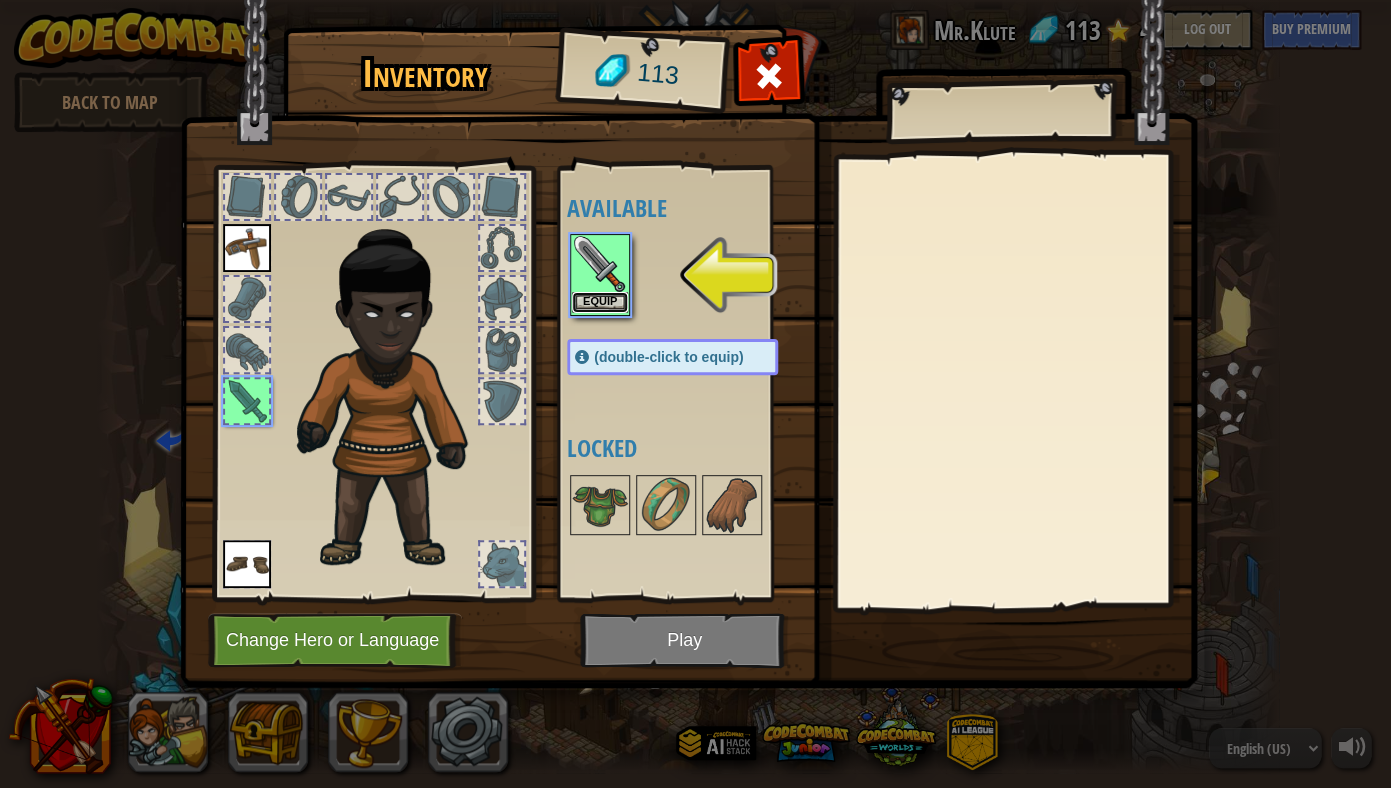 click on "Equip" at bounding box center (600, 302) 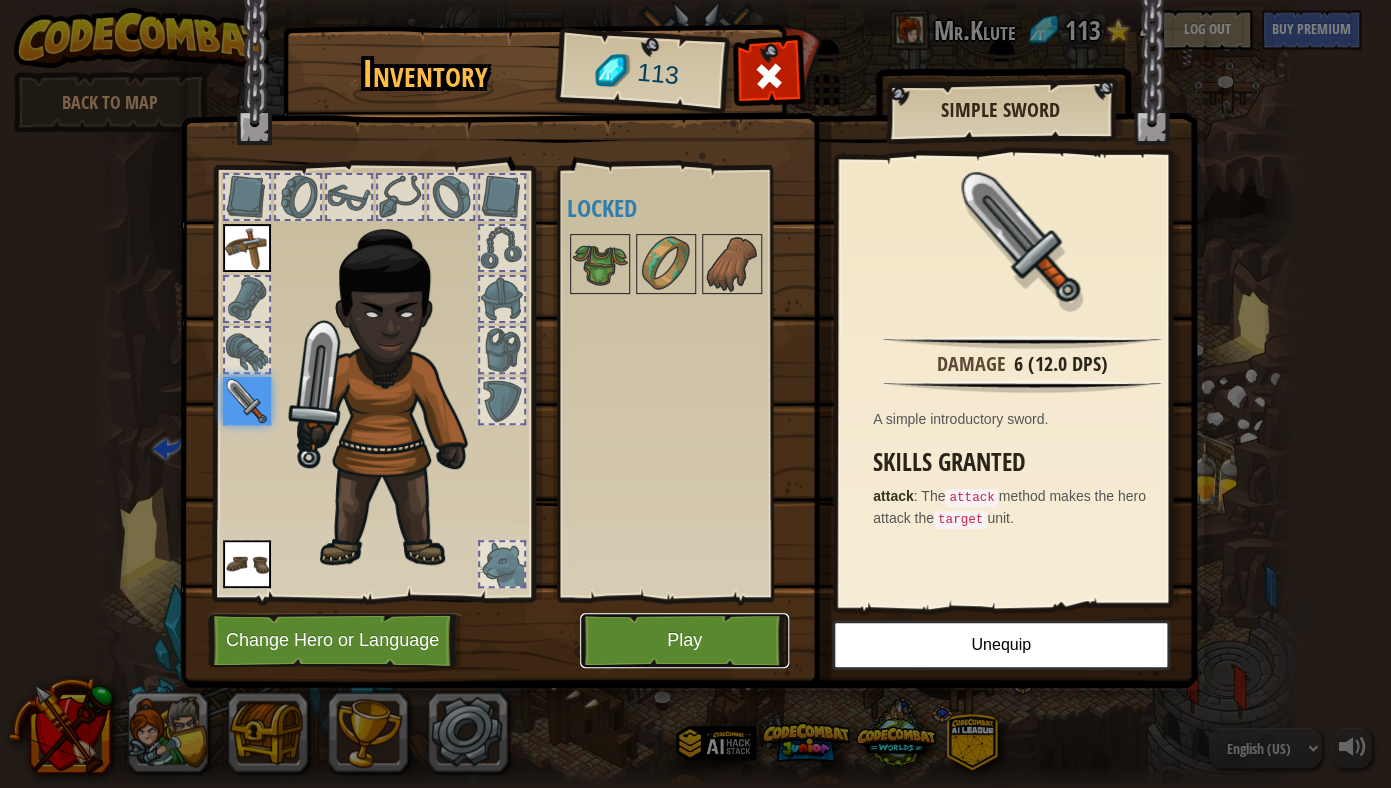 click on "Play" at bounding box center [684, 640] 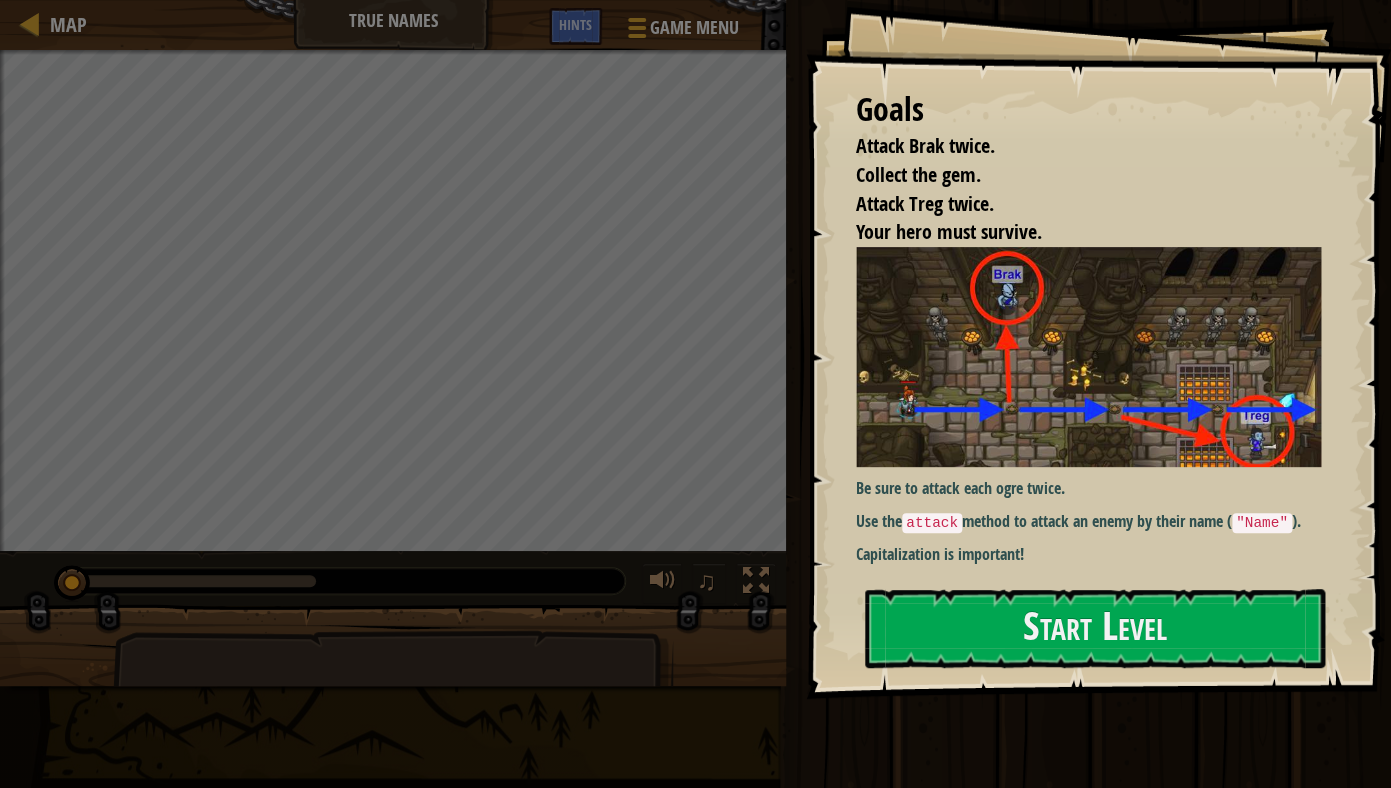 click on "Goals Attack [ENEMY] twice. Collect the gem. Attack [ENEMY] twice. Your hero must survive.
Be sure to attack each ogre twice.
Use the  attack  method to attack an enemy by their name ( "[ENEMY]" ).
Capitalization is important!
Start Level Error loading from server. Try refreshing the page. You'll need a subscription to play this level. Subscribe You'll need to join a course to play this level. Back to my courses Ask your teacher to assign a license to you so you can continue to play CodeCombat! Back to my courses This level is locked. Back to my courses" at bounding box center [1098, 349] 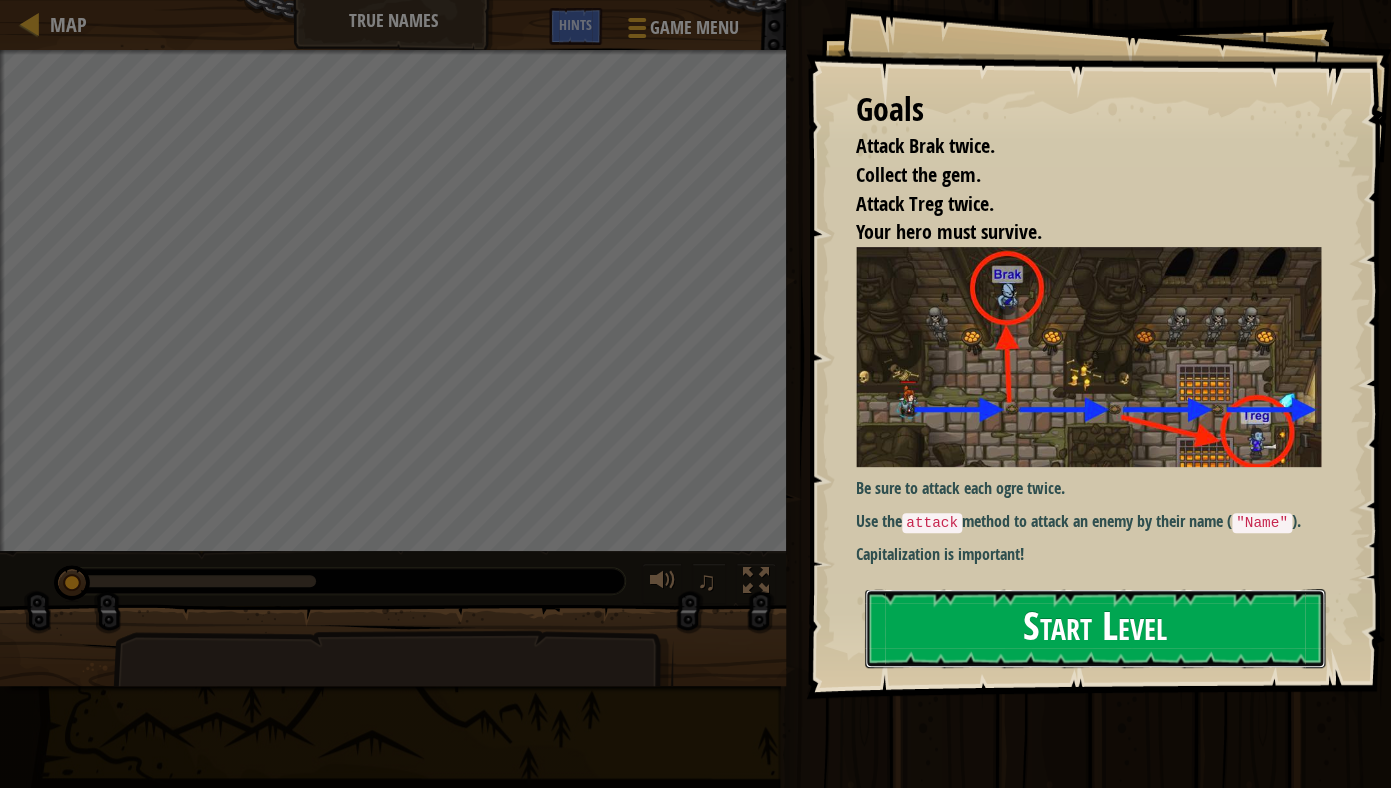 click on "Start Level" at bounding box center [1095, 628] 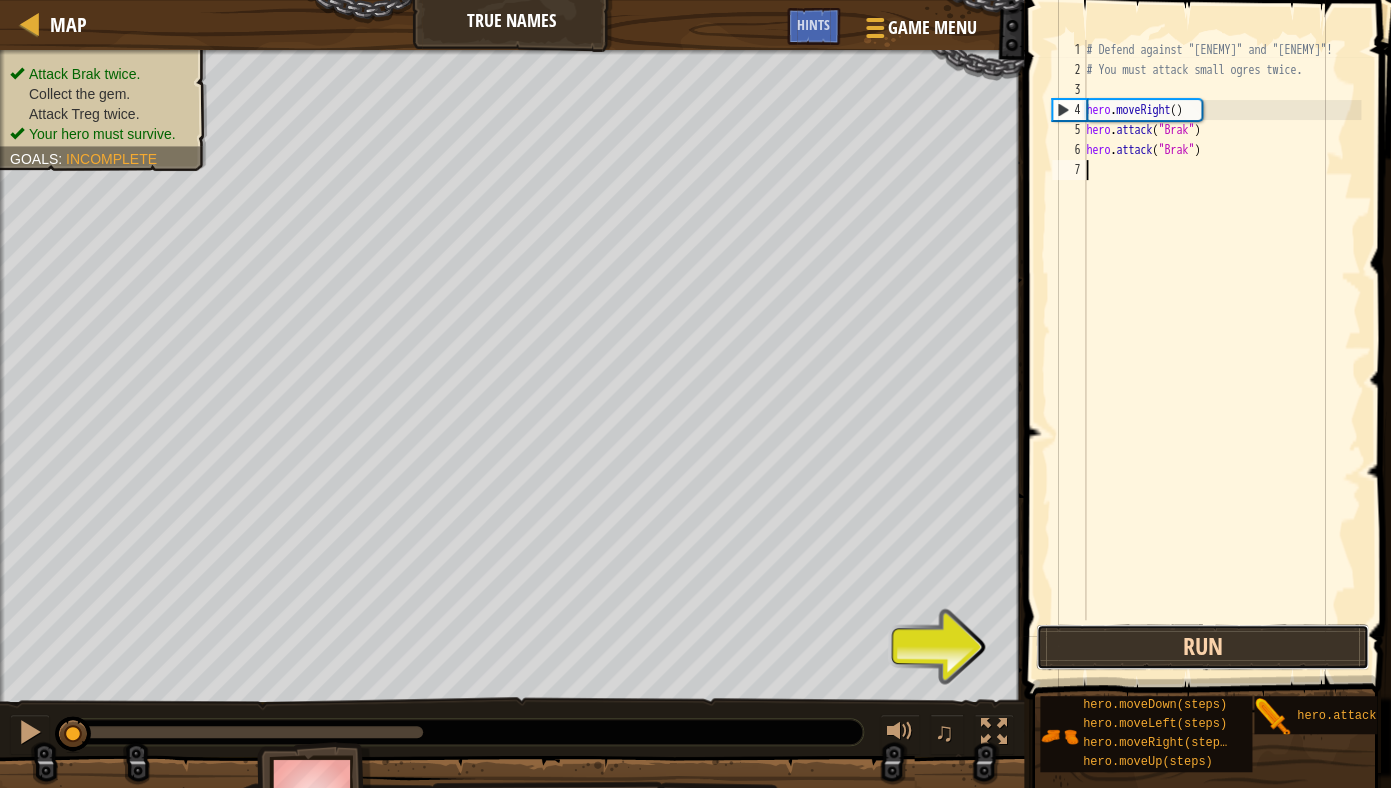 click on "Run" at bounding box center (1202, 647) 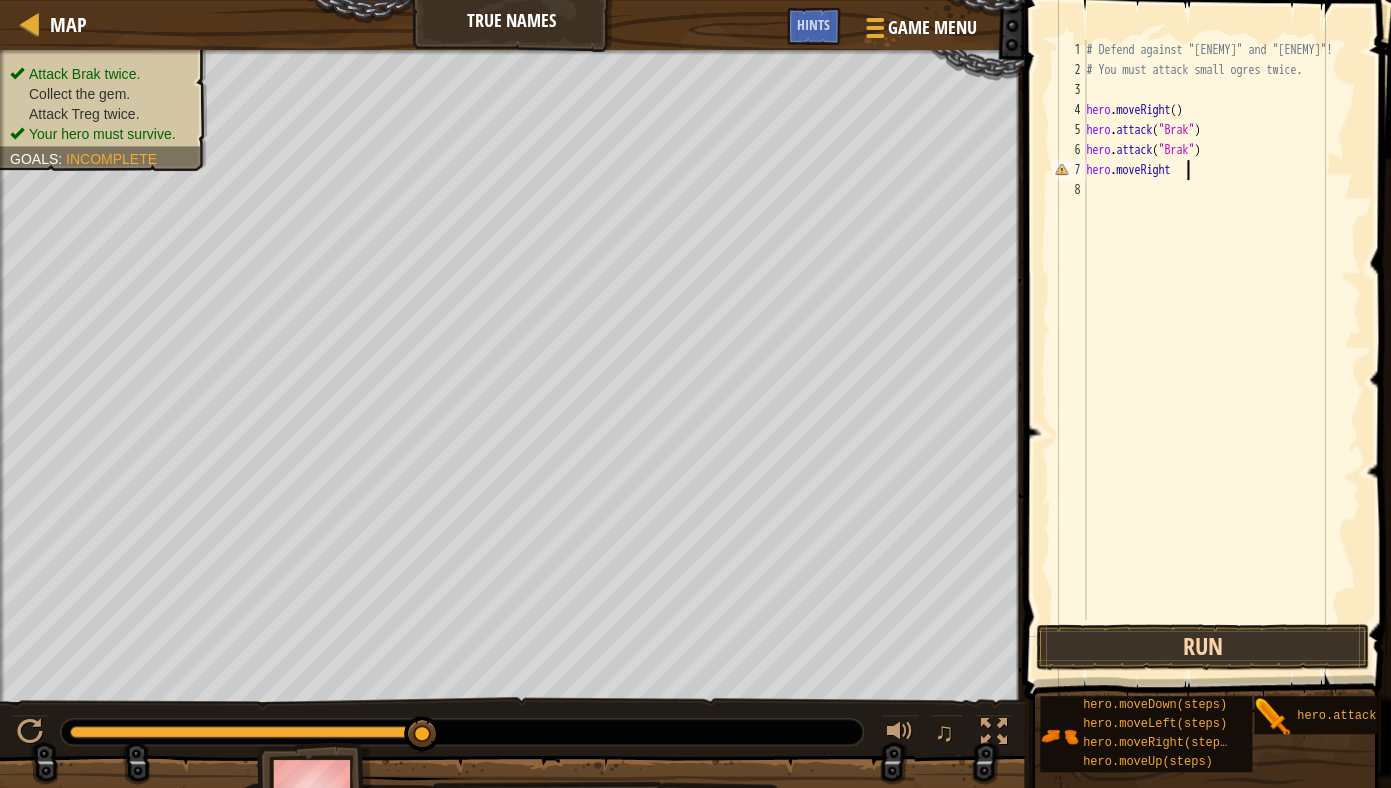 scroll, scrollTop: 9, scrollLeft: 8, axis: both 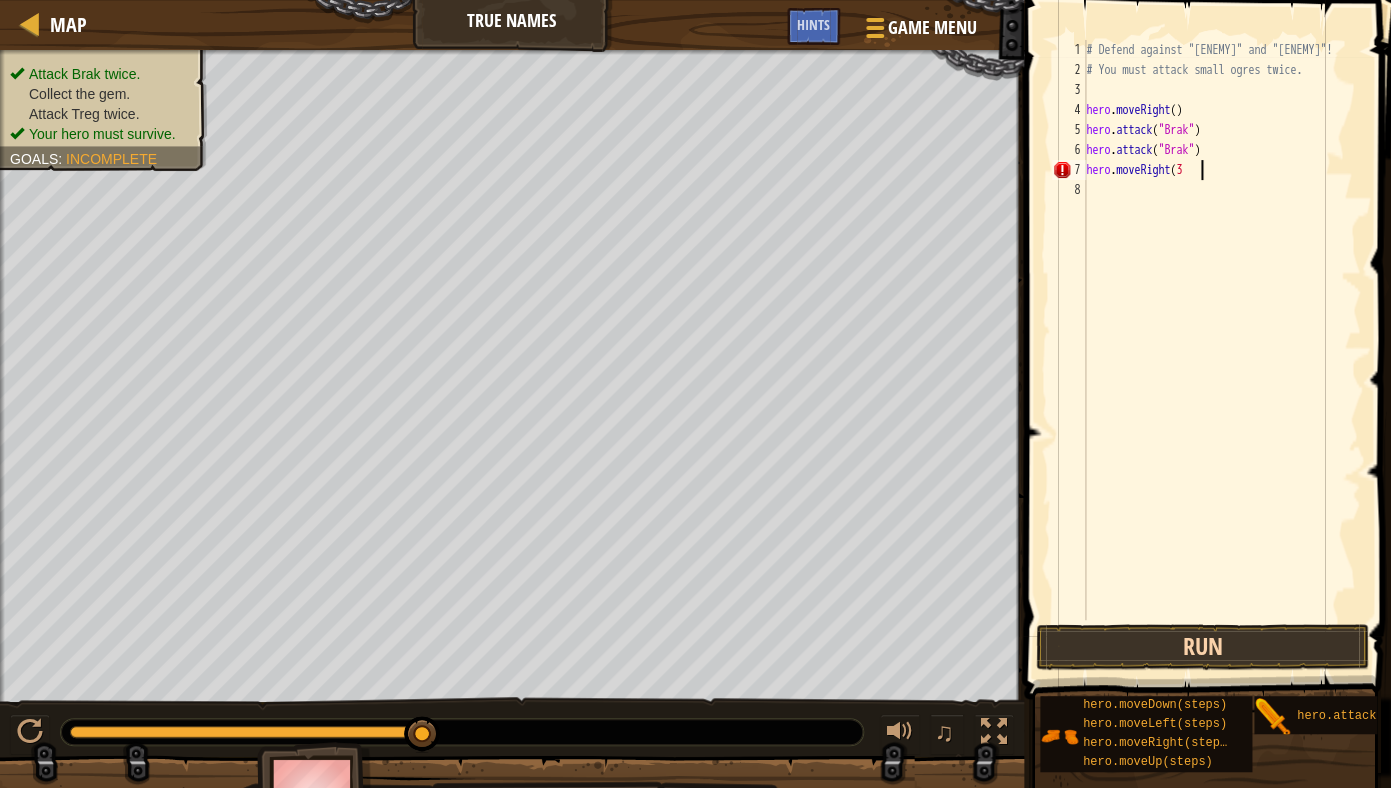 type on "hero.moveRight(3)" 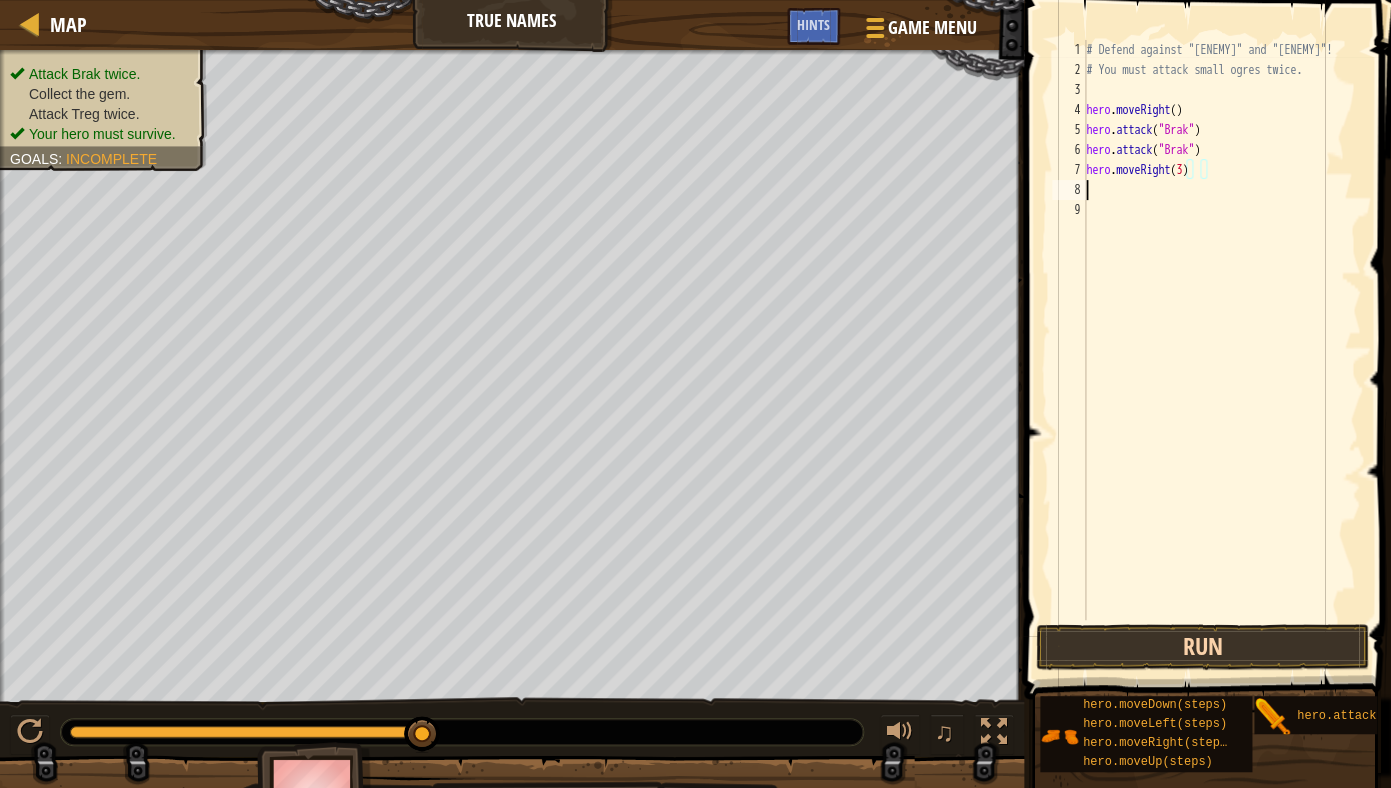 scroll, scrollTop: 0, scrollLeft: 0, axis: both 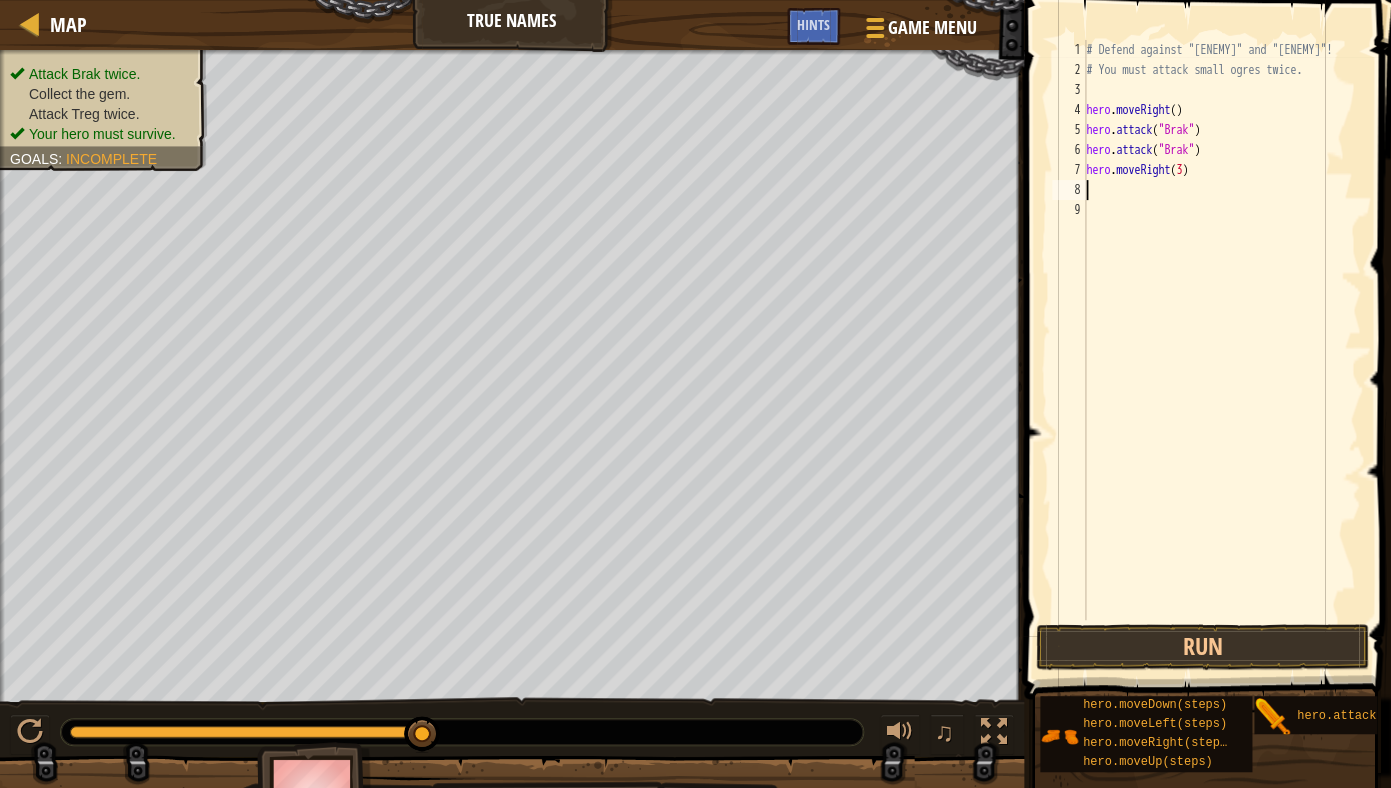 click on "# Defend against "[ENEMY]" and "[ENEMY]"! # You must attack small ogres twice. hero . moveRight ( ) hero . attack ( "[ENEMY]" ) hero . attack ( "[ENEMY]" ) hero . moveRight ( 3 )" at bounding box center (1221, 350) 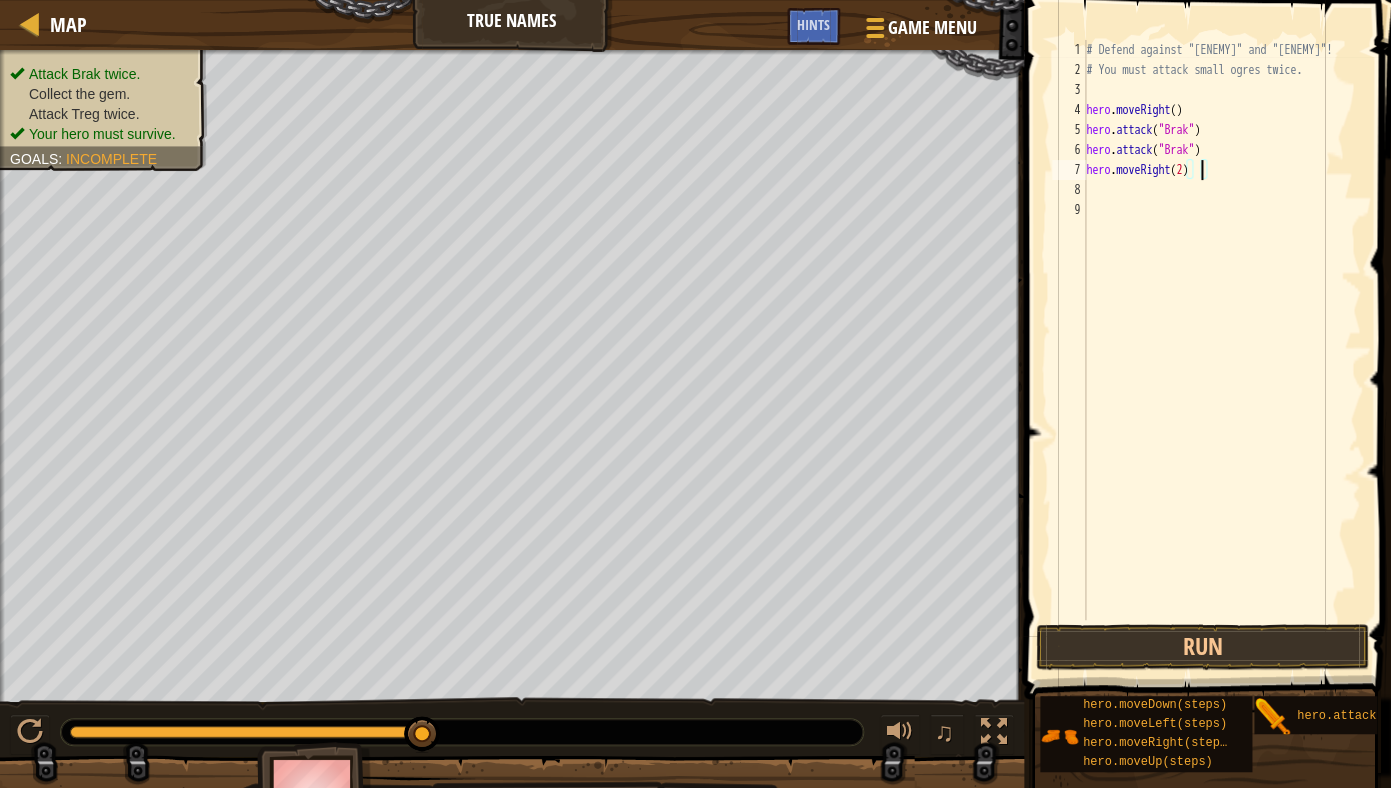 scroll, scrollTop: 9, scrollLeft: 9, axis: both 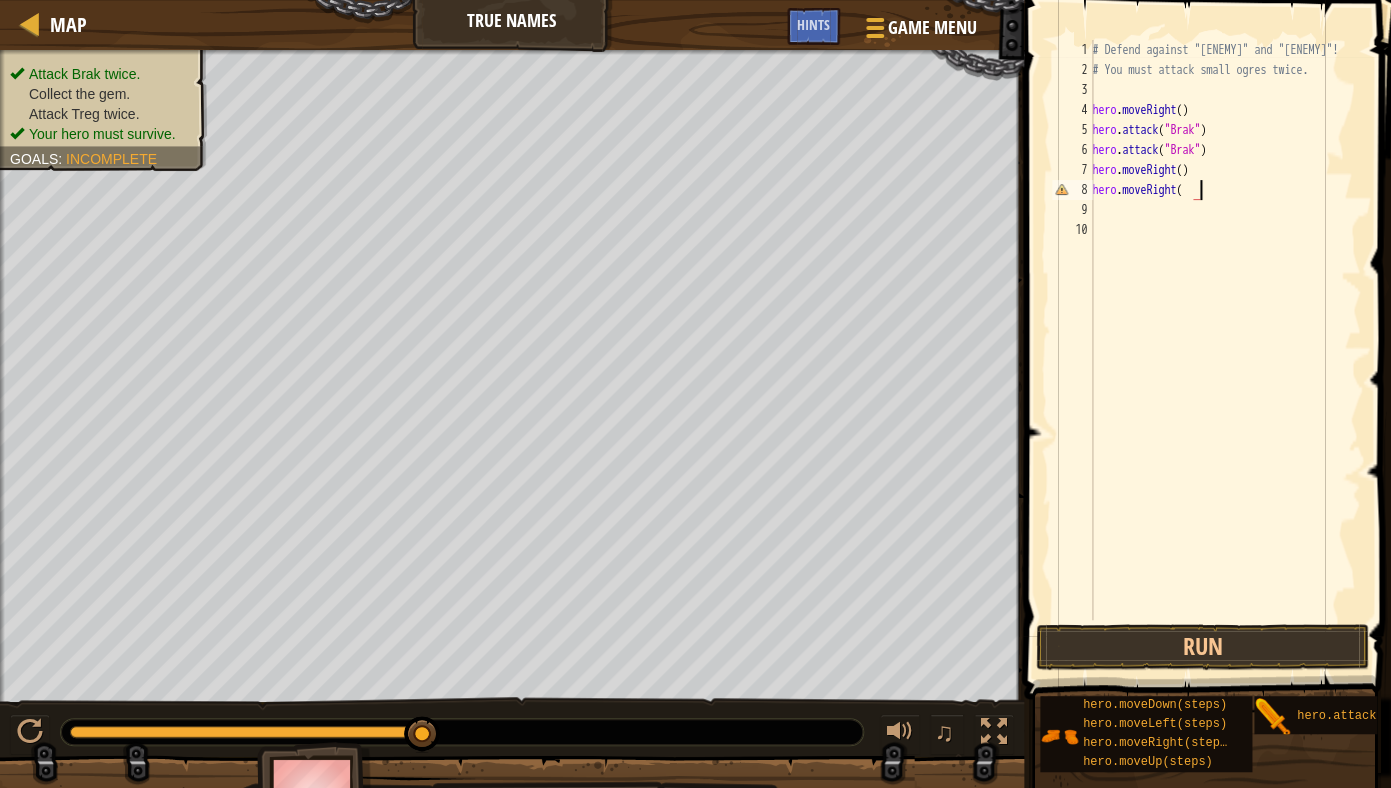 type on "hero.moveRight()" 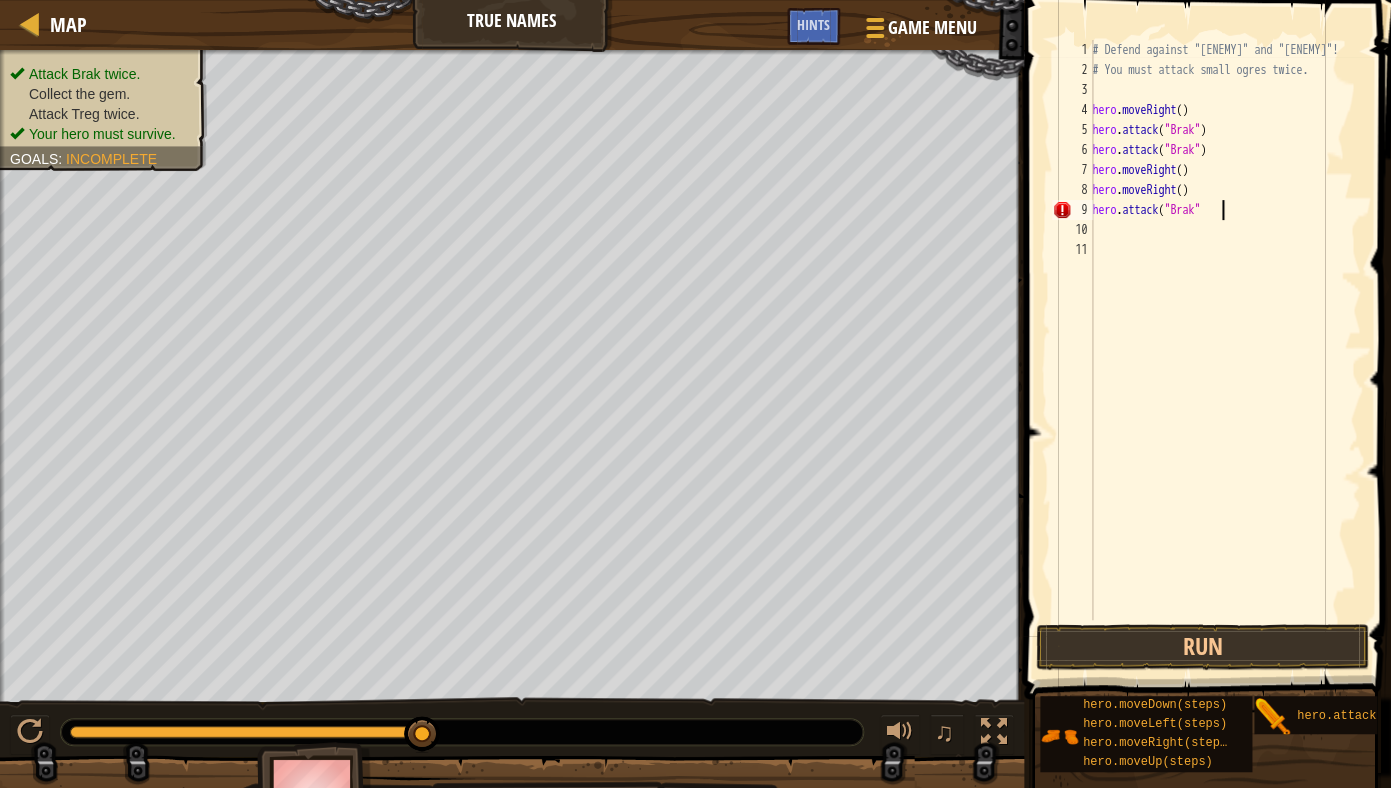 scroll, scrollTop: 9, scrollLeft: 10, axis: both 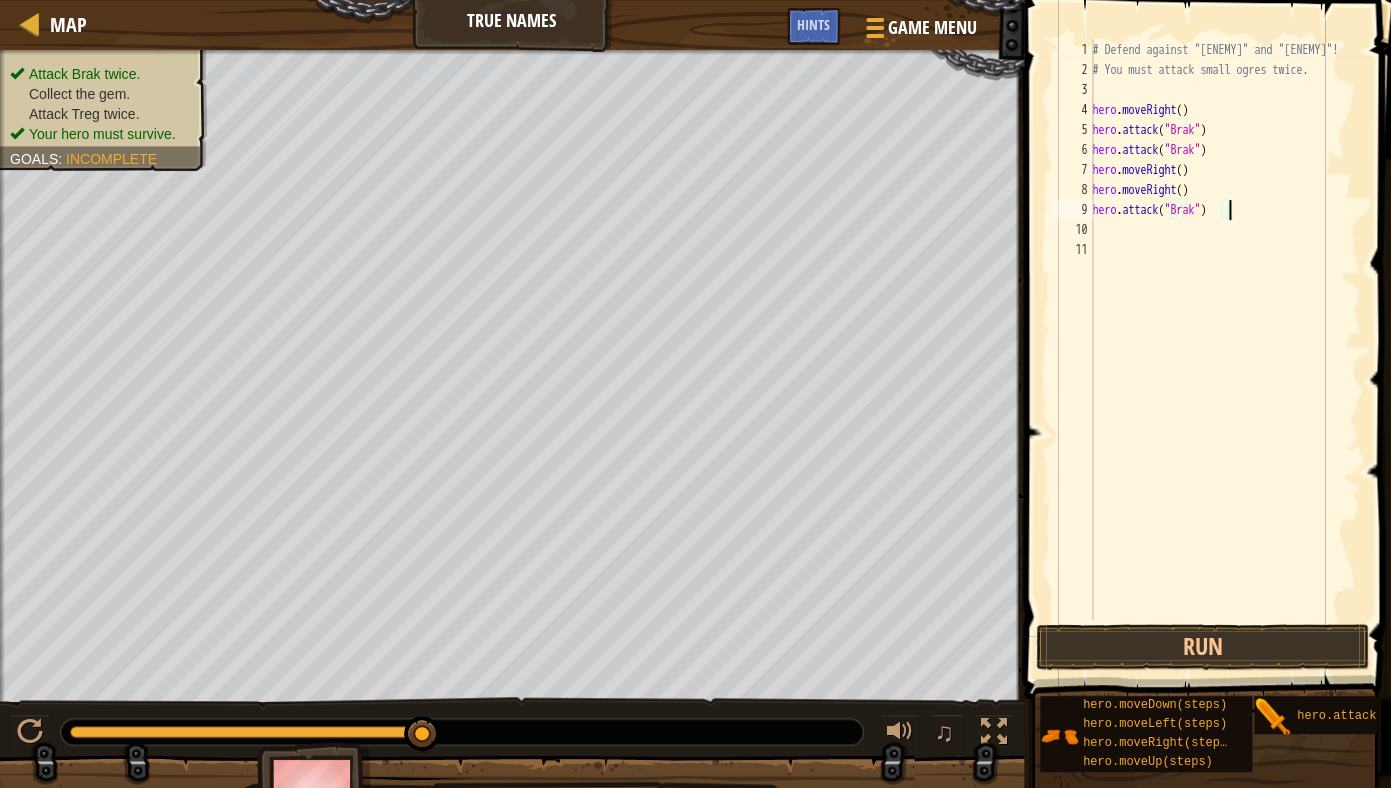 click on "# Defend against "[ENEMY]" and "[ENEMY]"! # You must attack small ogres twice. hero . moveRight ( ) hero . attack ( "[ENEMY]" ) hero . attack ( "[ENEMY]" ) hero . moveRight ( ) hero . moveRight ( ) hero . attack ( "[ENEMY]" )" at bounding box center (1224, 350) 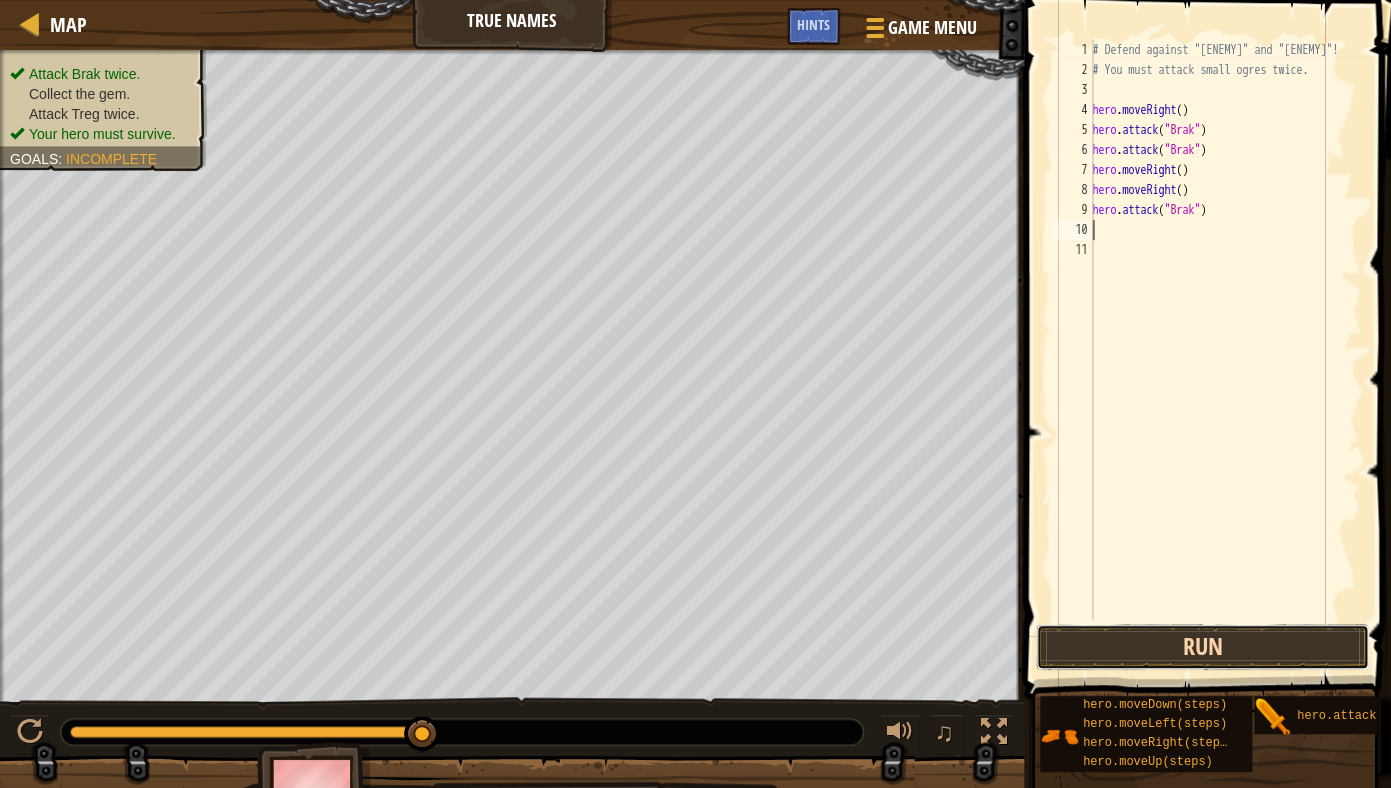 click on "Run" at bounding box center (1202, 647) 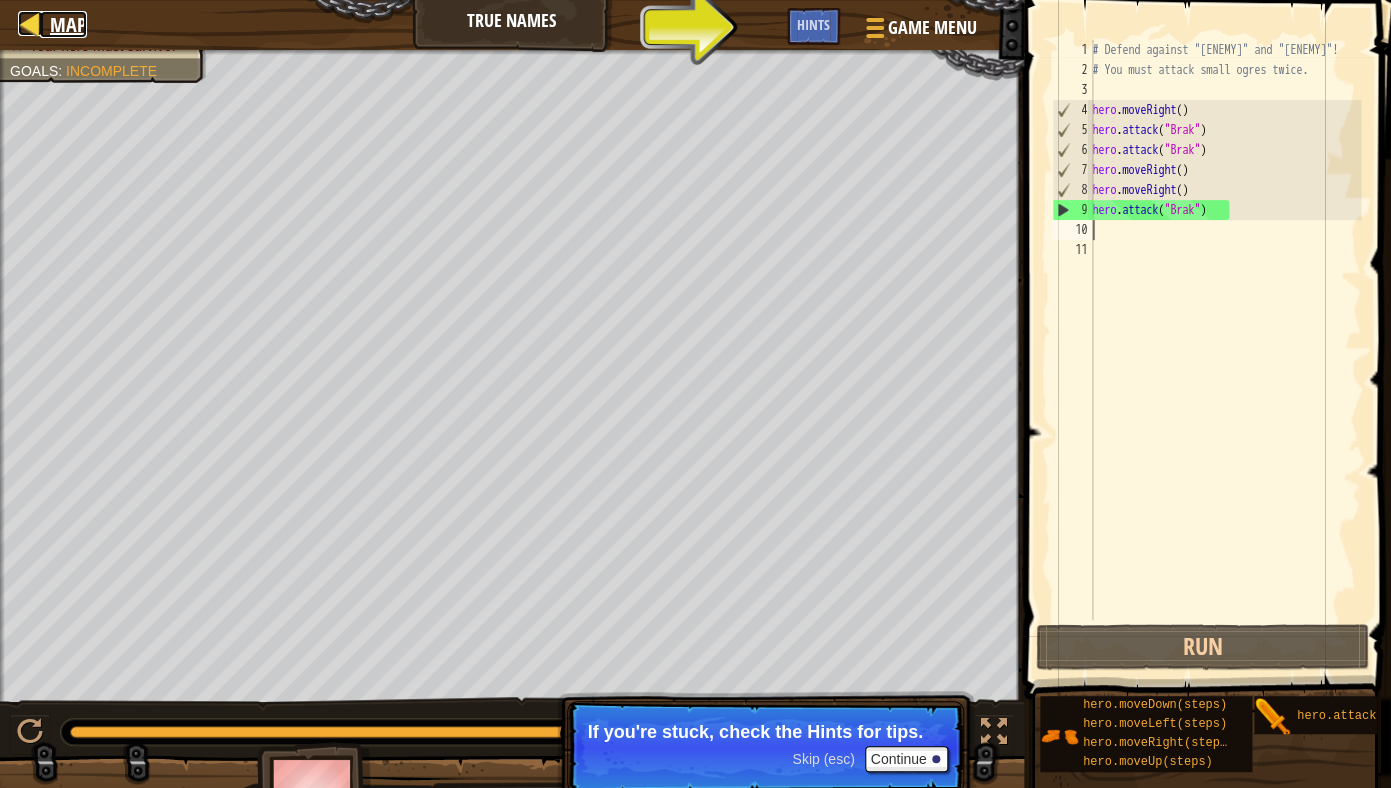 click at bounding box center [30, 23] 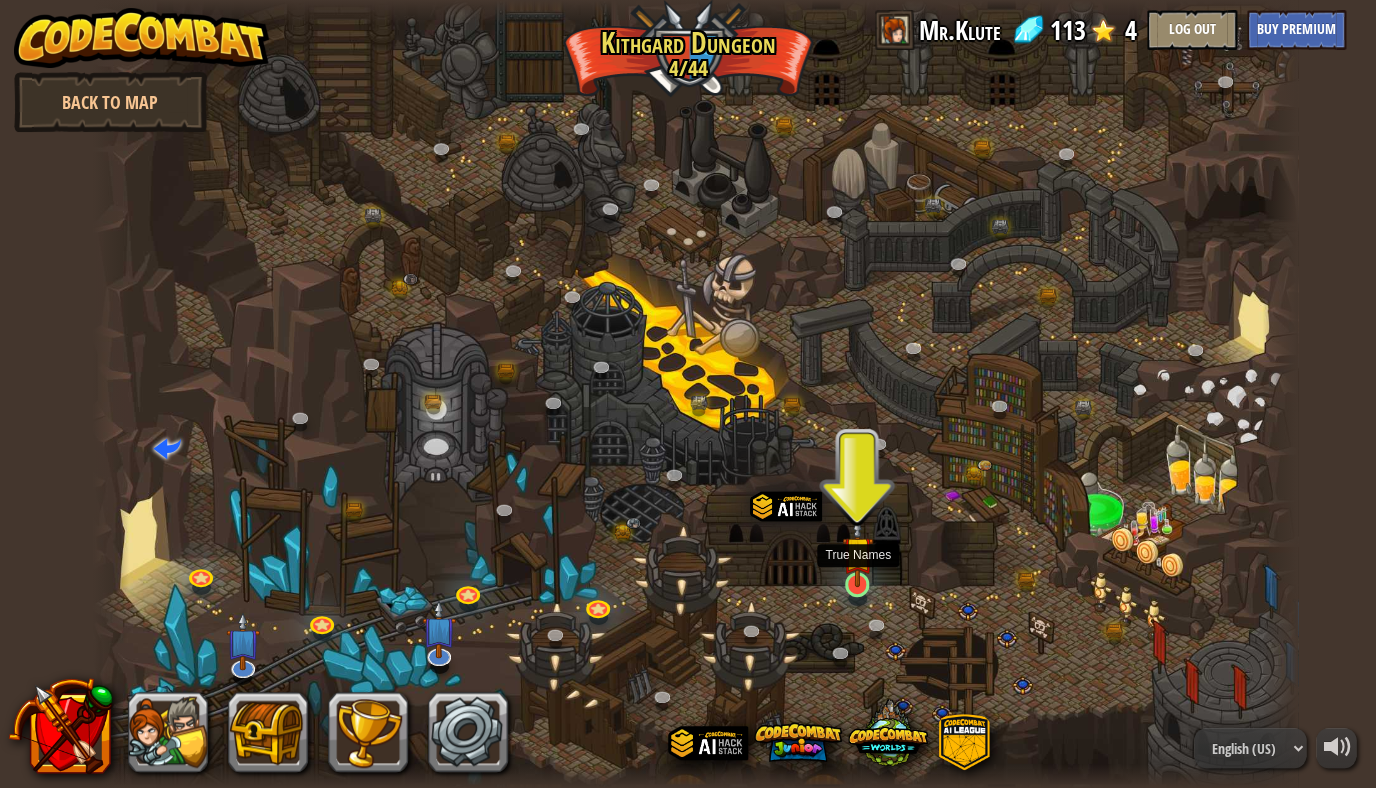 click at bounding box center [857, 551] 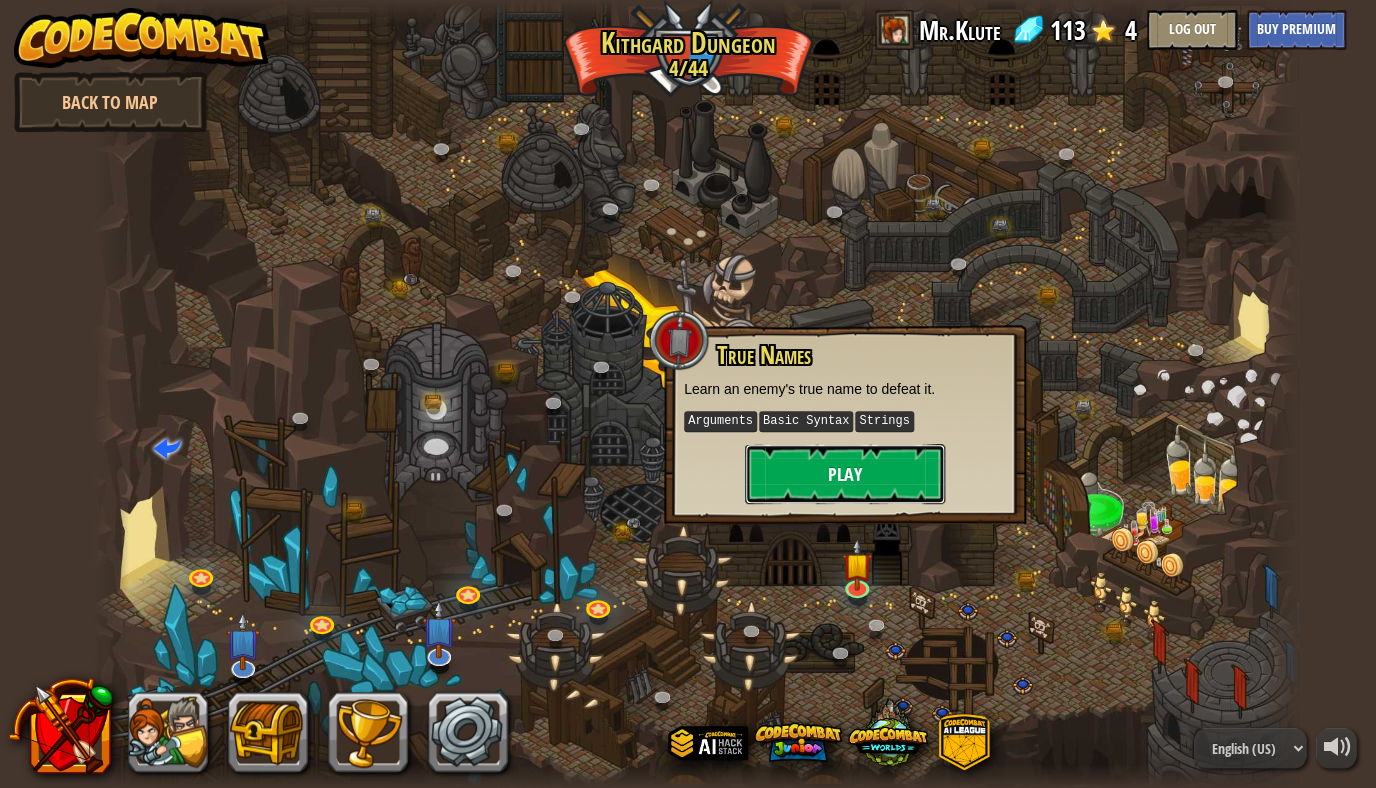 click on "Play" at bounding box center [845, 474] 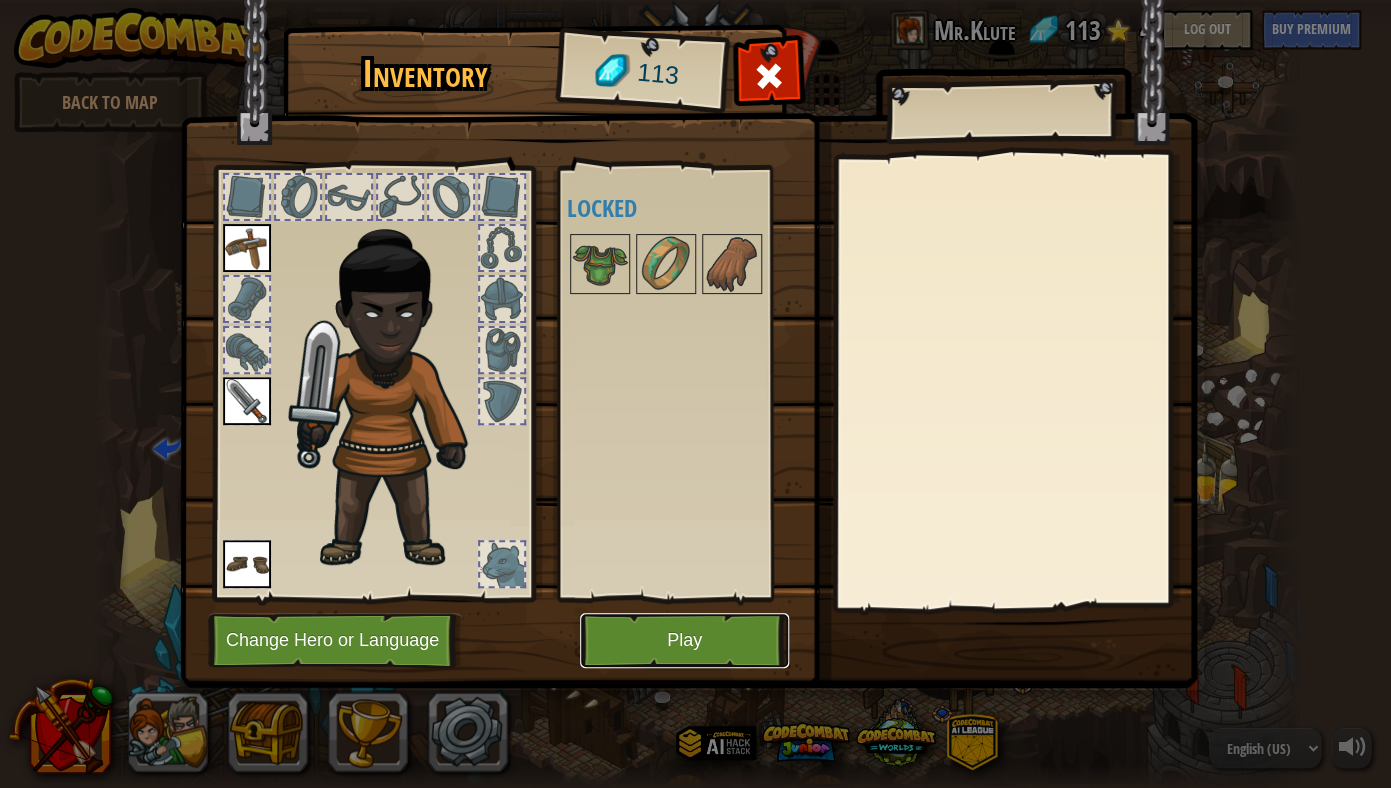 click on "Play" at bounding box center [684, 640] 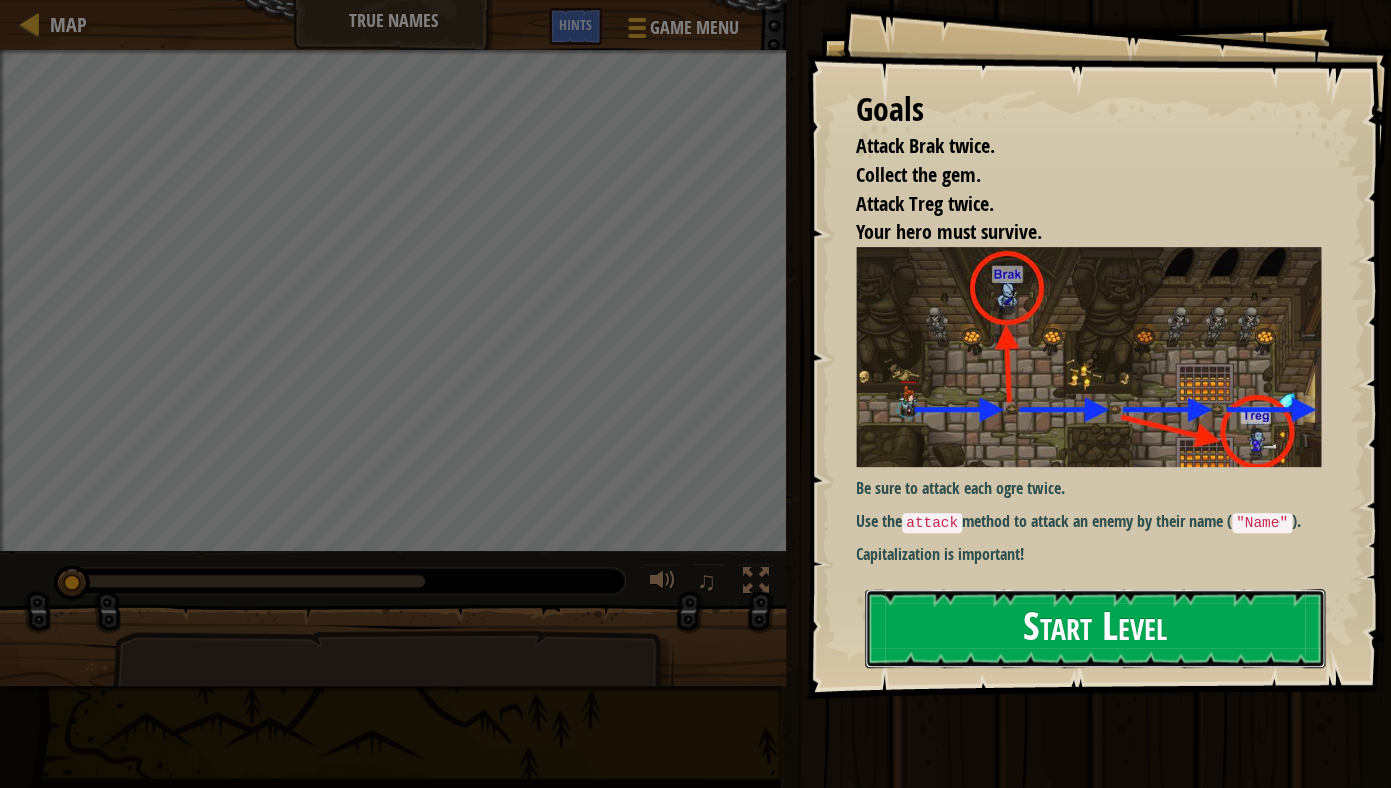 click on "Start Level" at bounding box center [1095, 628] 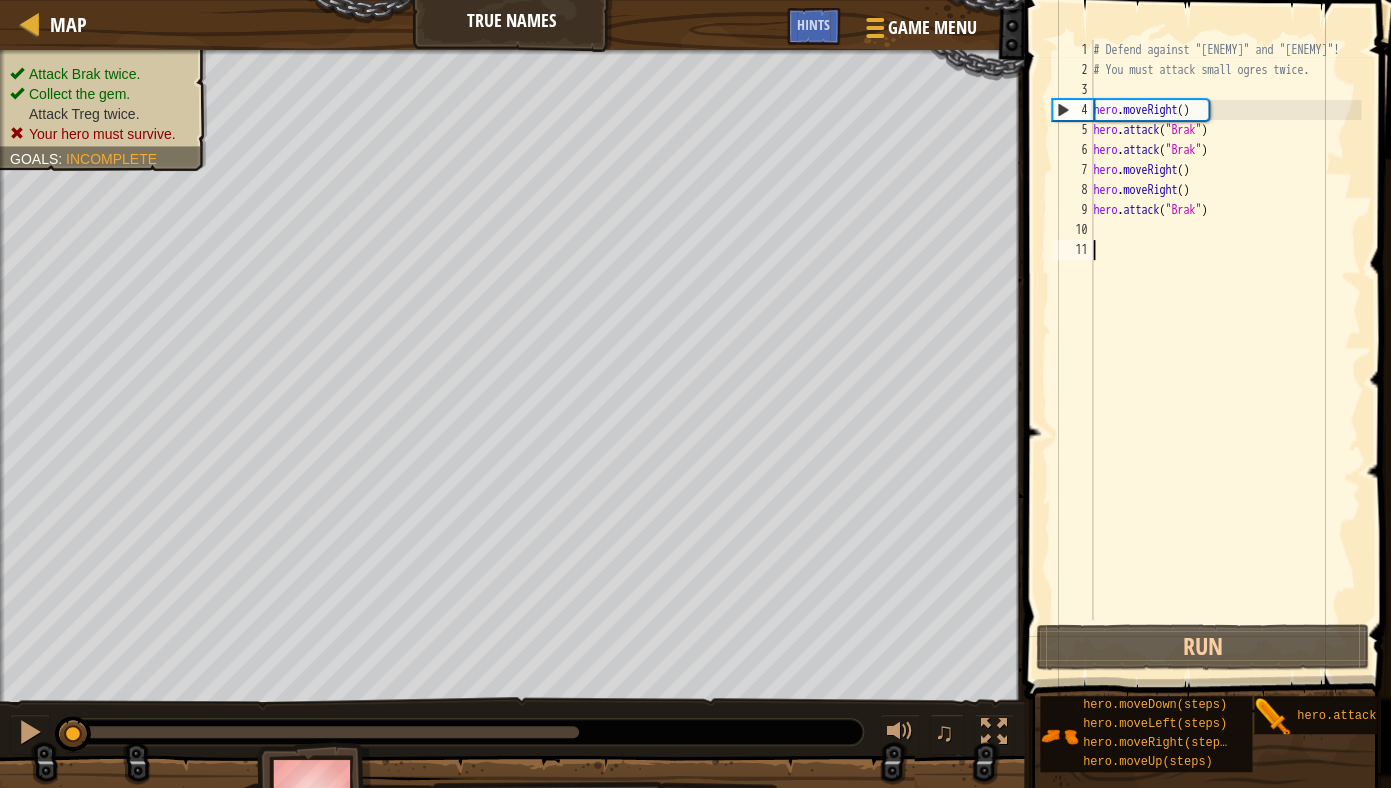 click on "# Defend against "[ENEMY]" and "[ENEMY]"! # You must attack small ogres twice. hero . moveRight ( ) hero . attack ( "[ENEMY]" ) hero . attack ( "[ENEMY]" ) hero . moveRight ( ) hero . moveRight ( ) hero . attack ( "[ENEMY]" )" at bounding box center [1225, 350] 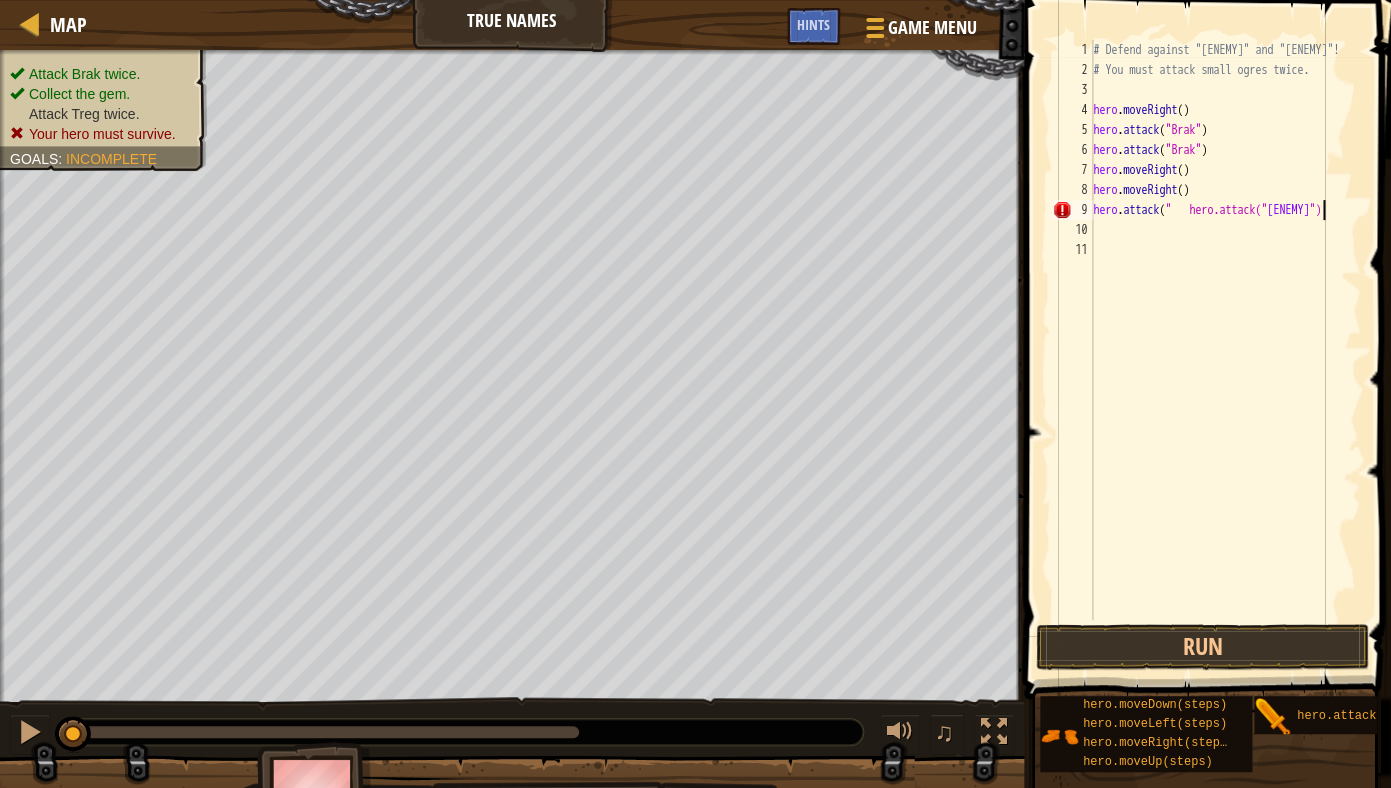 scroll, scrollTop: 9, scrollLeft: 19, axis: both 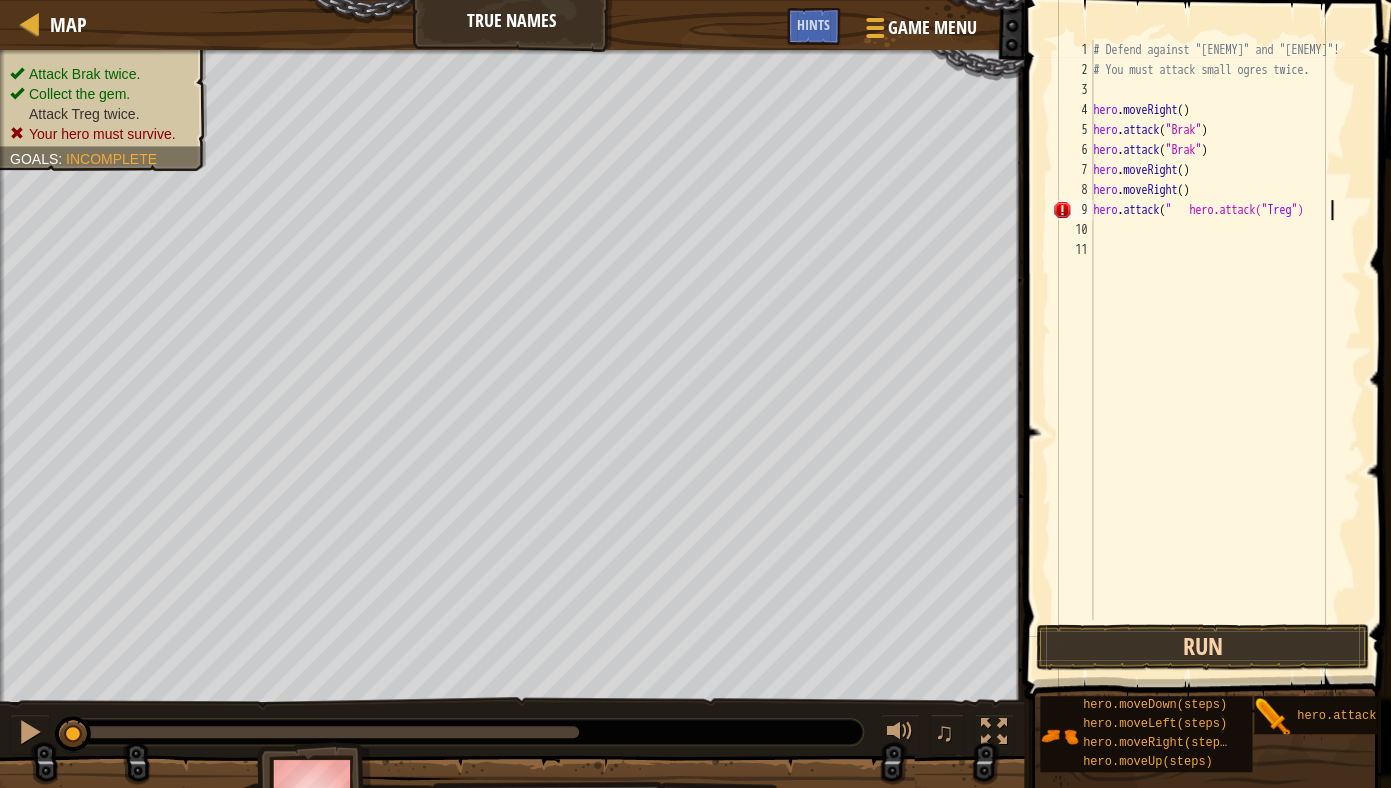 type on "hero.attack("   hero.attack("[ENEMY]")" 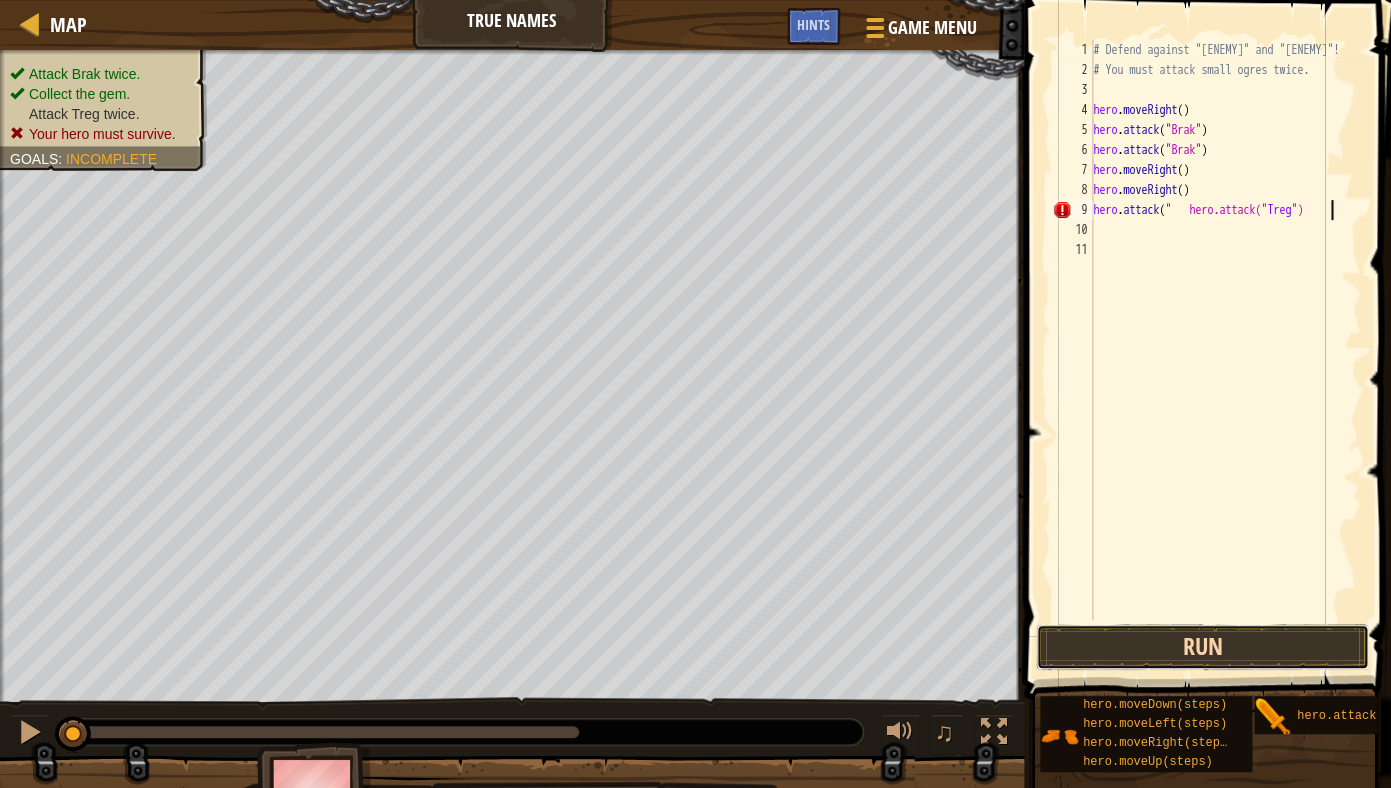click on "Run" at bounding box center [1202, 647] 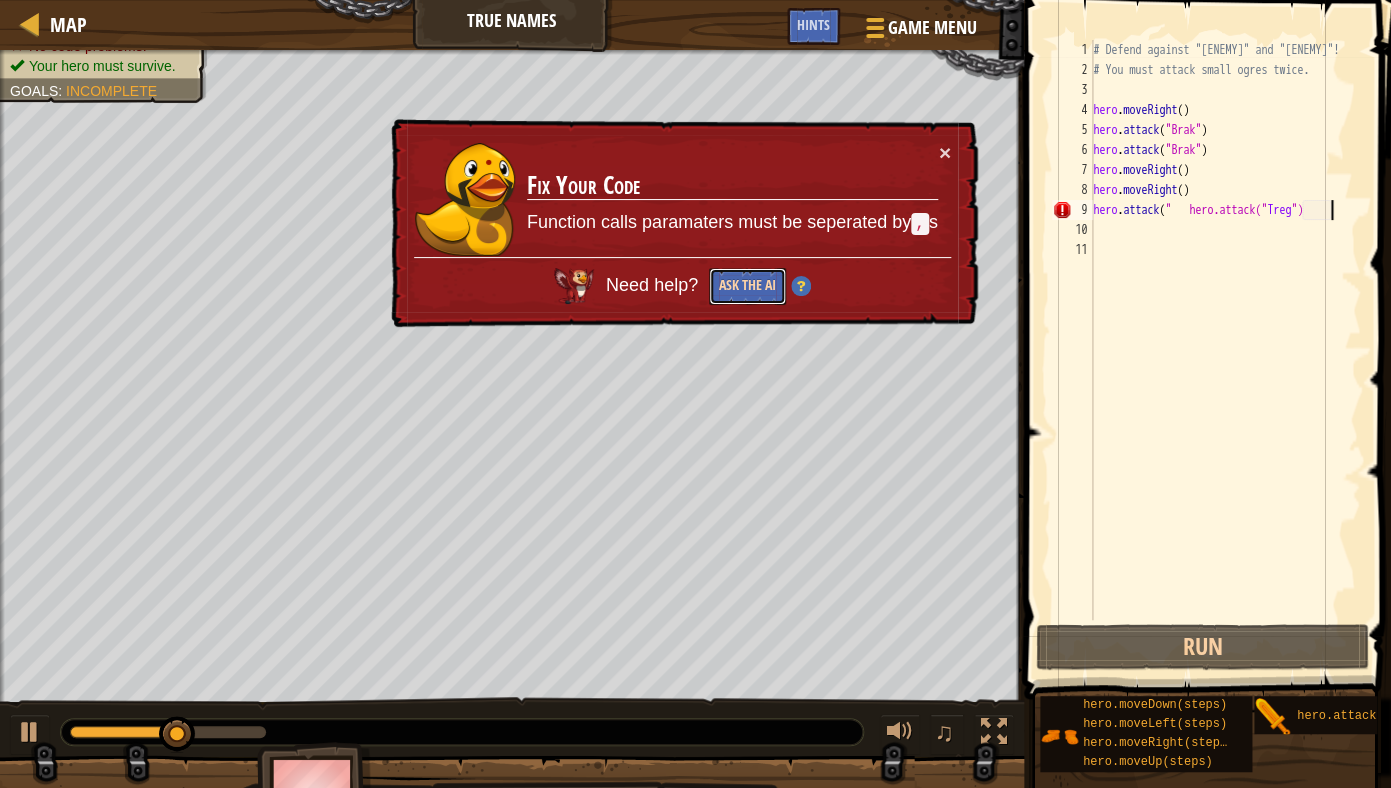 click on "Ask the AI" at bounding box center (747, 286) 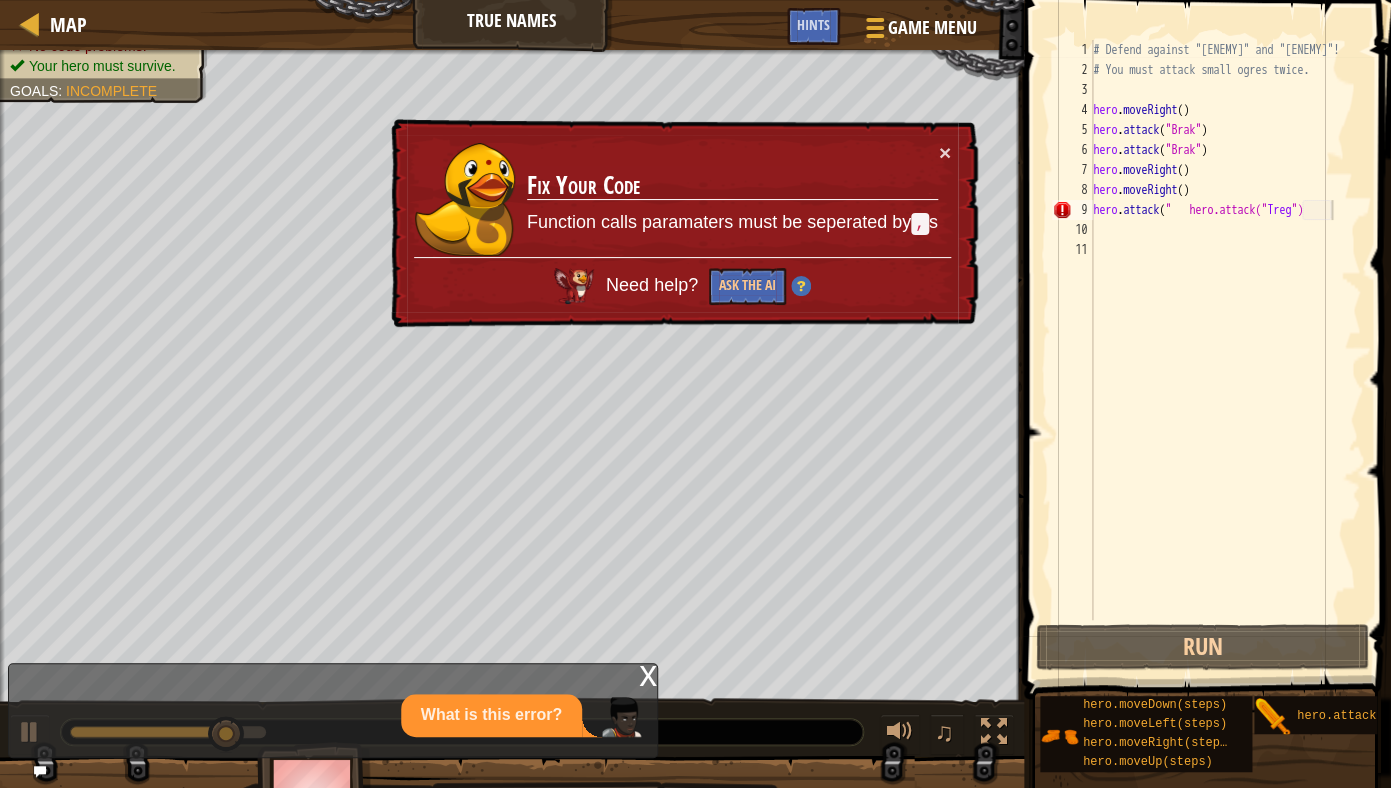 click on "× Fix Your Code Function calls paramaters must be seperated by  , s
Need help? Ask the AI" at bounding box center (682, 223) 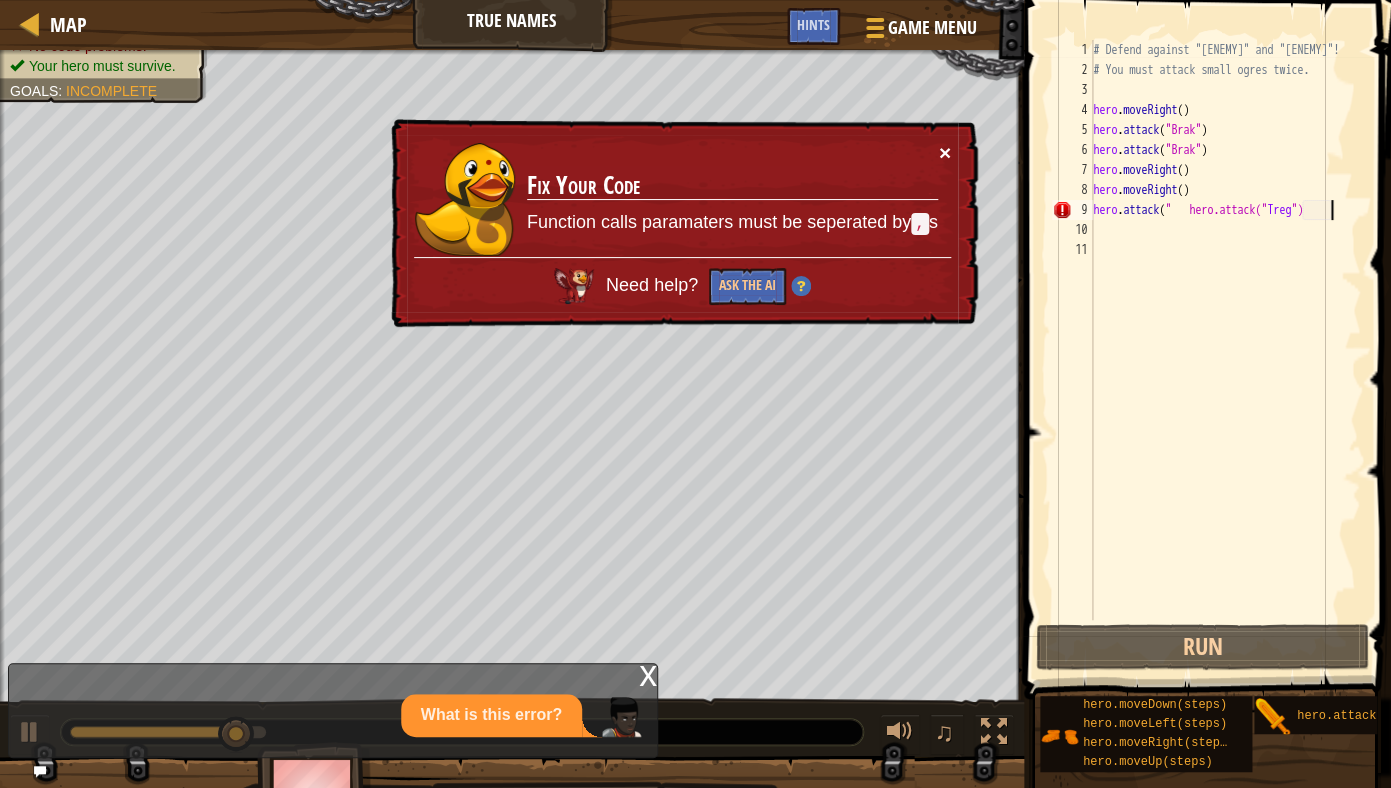 click on "×" at bounding box center [945, 152] 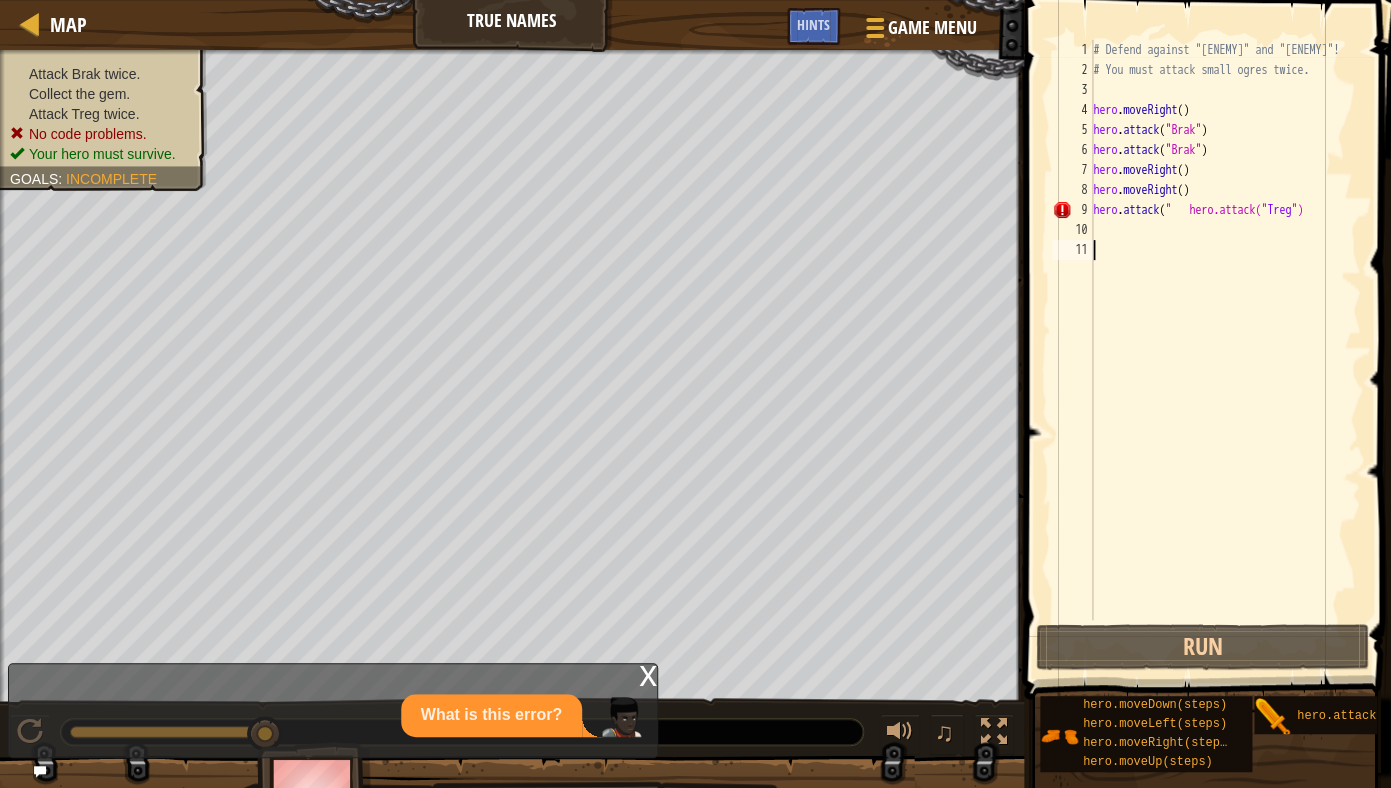 click on "# Defend against "[ENEMY]" and "[ENEMY]"! # You must attack small ogres twice. hero . moveRight ( ) hero . attack ( "[ENEMY]" ) hero . attack ( "[ENEMY]" ) hero . moveRight ( ) hero . moveRight ( ) hero . attack (   hero.attack(" [ENEMY] ")" at bounding box center [1225, 350] 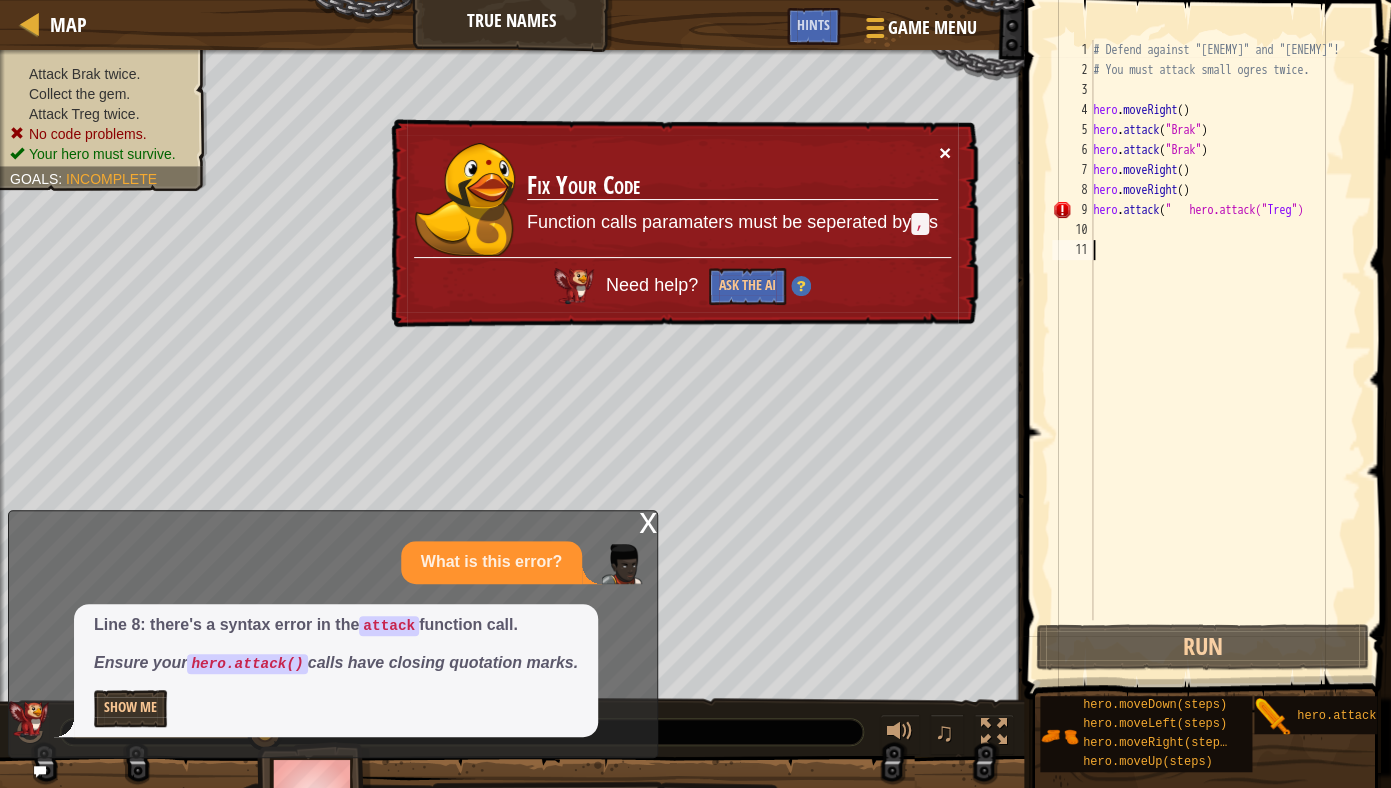 click on "×" at bounding box center [945, 152] 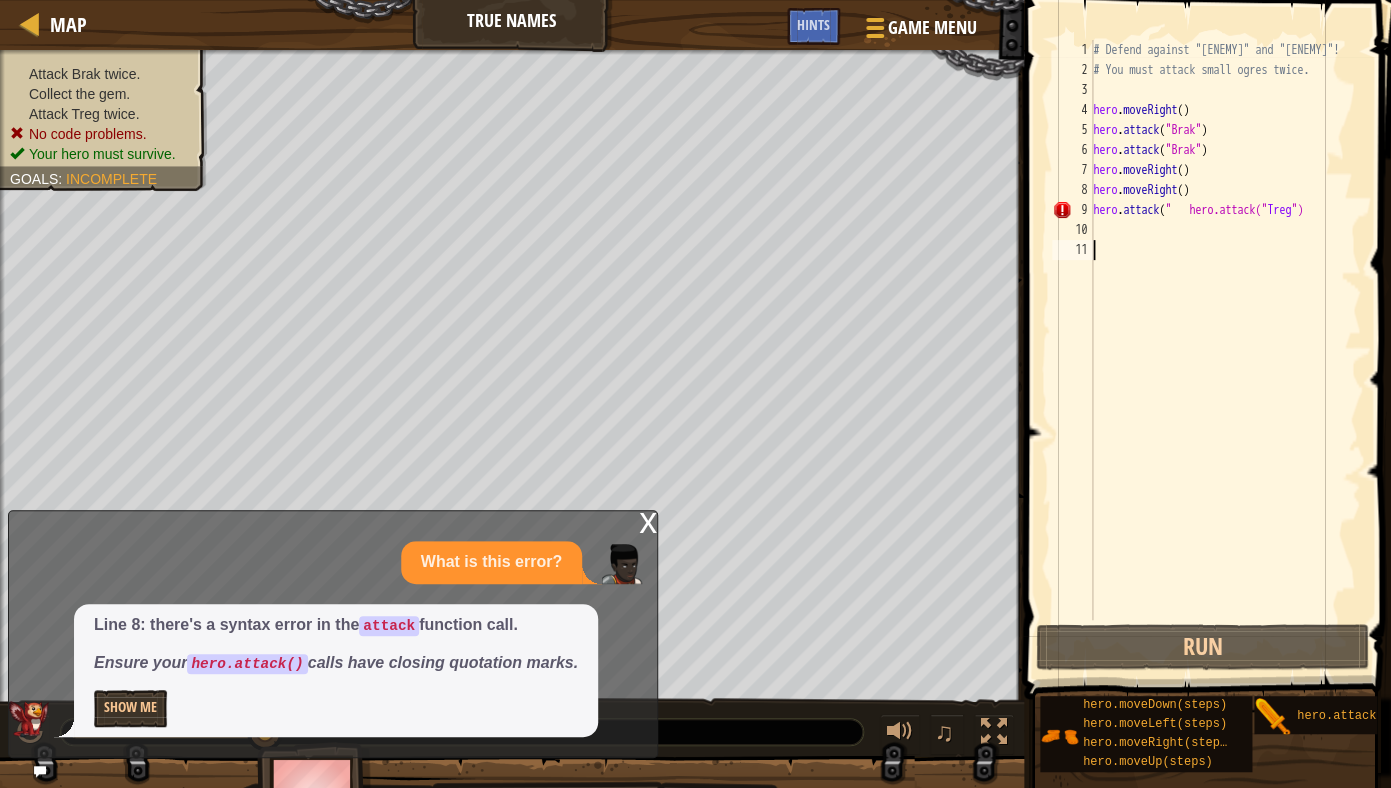 click on "# Defend against "[ENEMY]" and "[ENEMY]"! # You must attack small ogres twice. hero . moveRight ( ) hero . attack ( "[ENEMY]" ) hero . attack ( "[ENEMY]" ) hero . moveRight ( ) hero . moveRight ( ) hero . attack (   hero.attack(" [ENEMY] ")" at bounding box center (1225, 350) 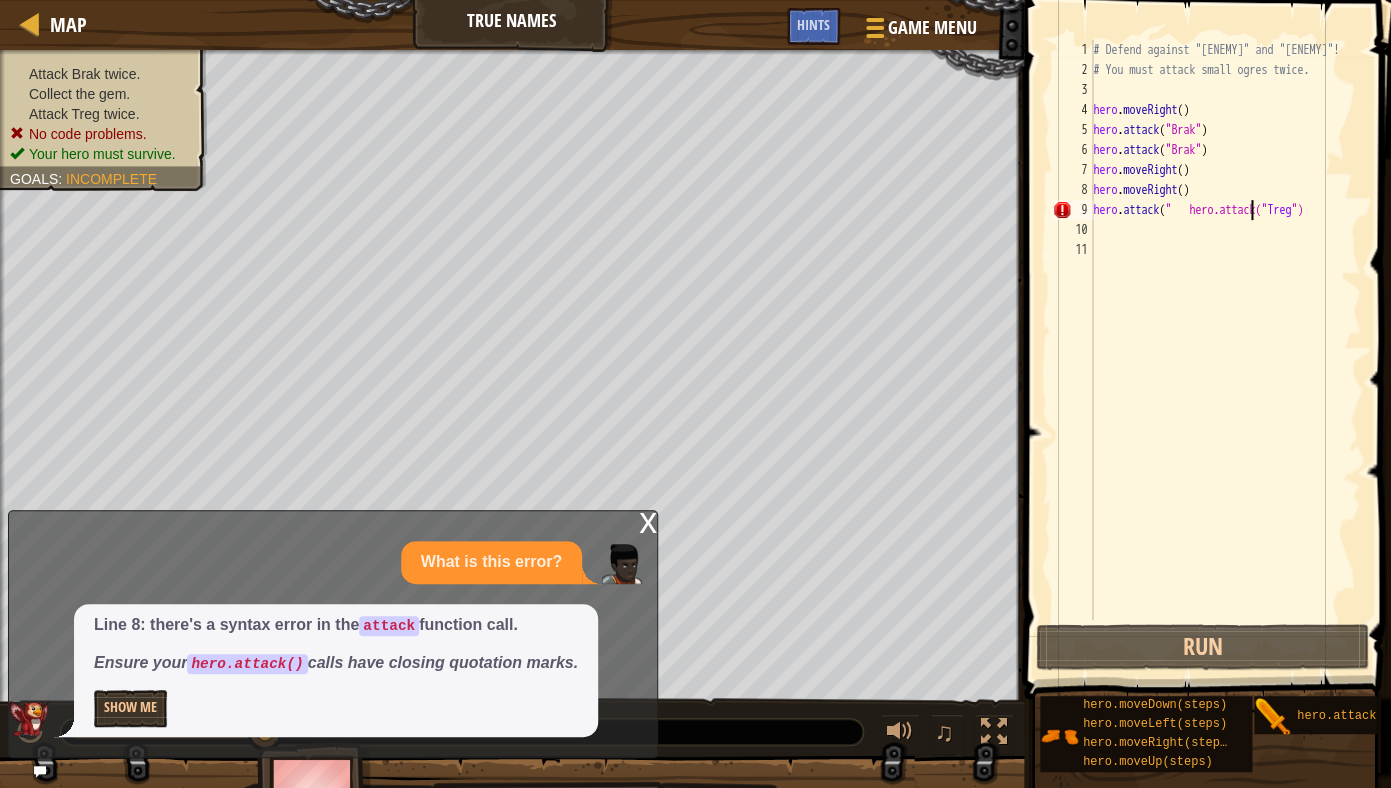 click on "# Defend against "[ENEMY]" and "[ENEMY]"! # You must attack small ogres twice. hero . moveRight ( ) hero . attack ( "[ENEMY]" ) hero . attack ( "[ENEMY]" ) hero . moveRight ( ) hero . moveRight ( ) hero . attack (   hero.attack(" [ENEMY] ")" at bounding box center (1225, 350) 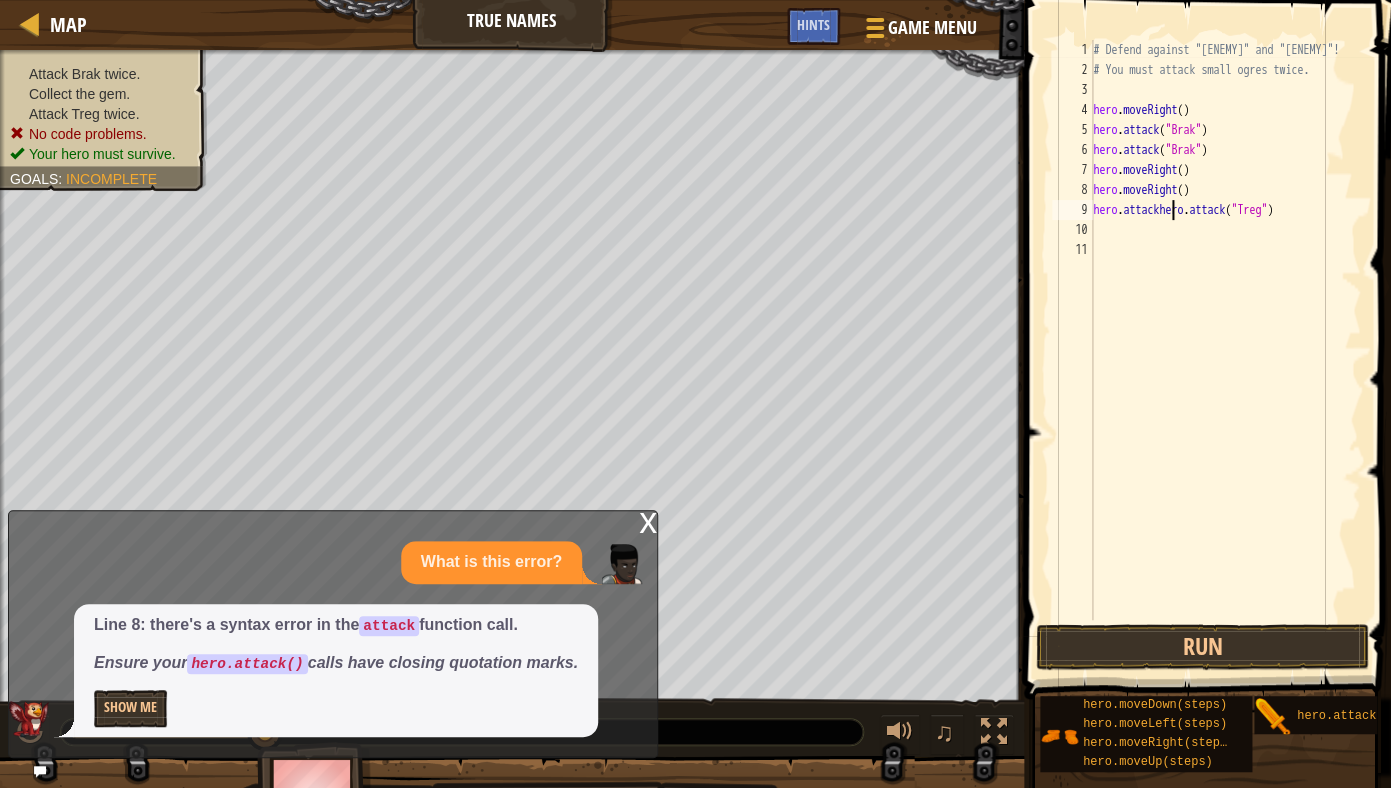 click on "# Defend against "[ENEMY]" and "[ENEMY]"! # You must attack small ogres twice. hero . moveRight ( ) hero . attack ( "[ENEMY]" ) hero . attack ( "[ENEMY]" ) hero . moveRight ( ) hero . moveRight ( ) hero.attack hero.attack ( "[ENEMY]" )" at bounding box center [1225, 350] 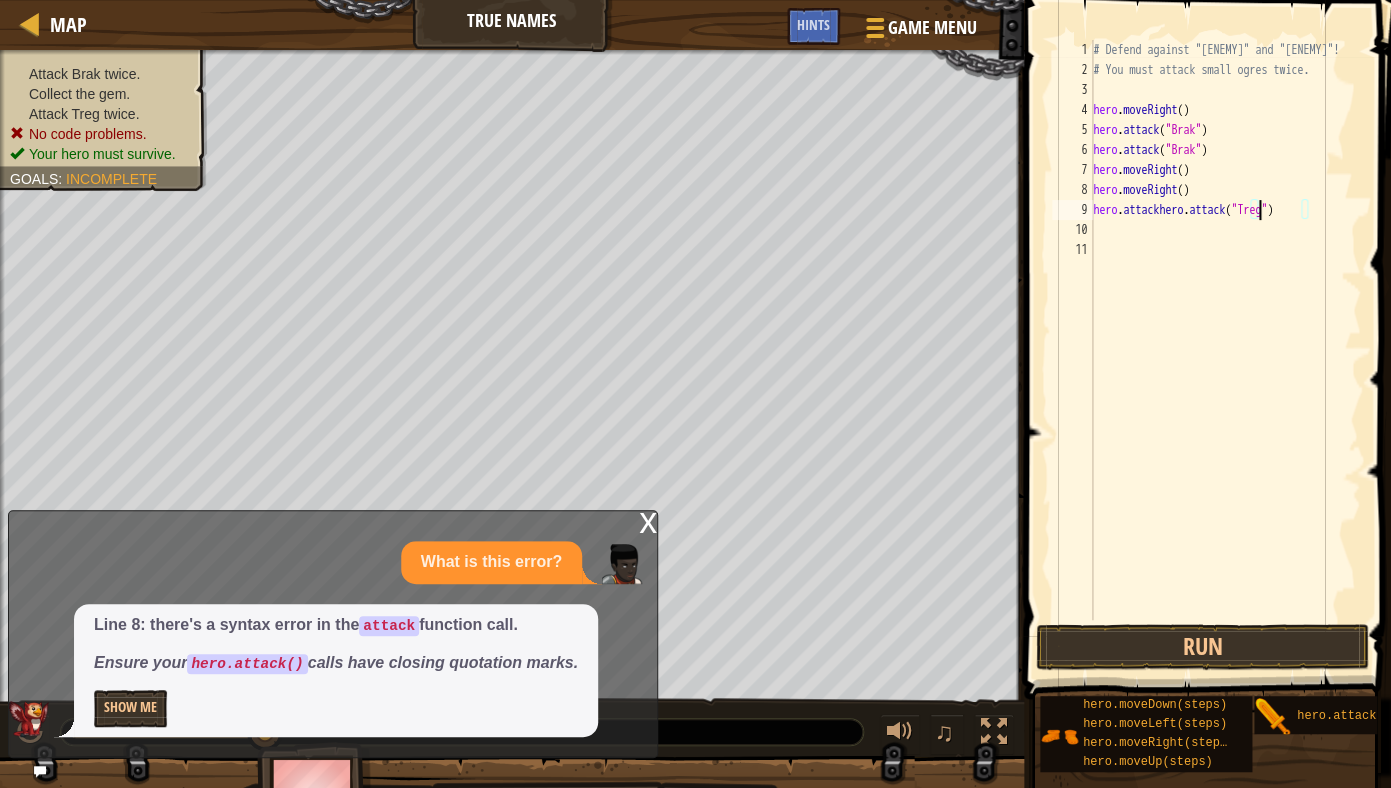 click on "# Defend against "[ENEMY]" and "[ENEMY]"! # You must attack small ogres twice. hero . moveRight ( ) hero . attack ( "[ENEMY]" ) hero . attack ( "[ENEMY]" ) hero . moveRight ( ) hero . moveRight ( ) hero.attack hero.attack ( "[ENEMY]" )" at bounding box center (1225, 350) 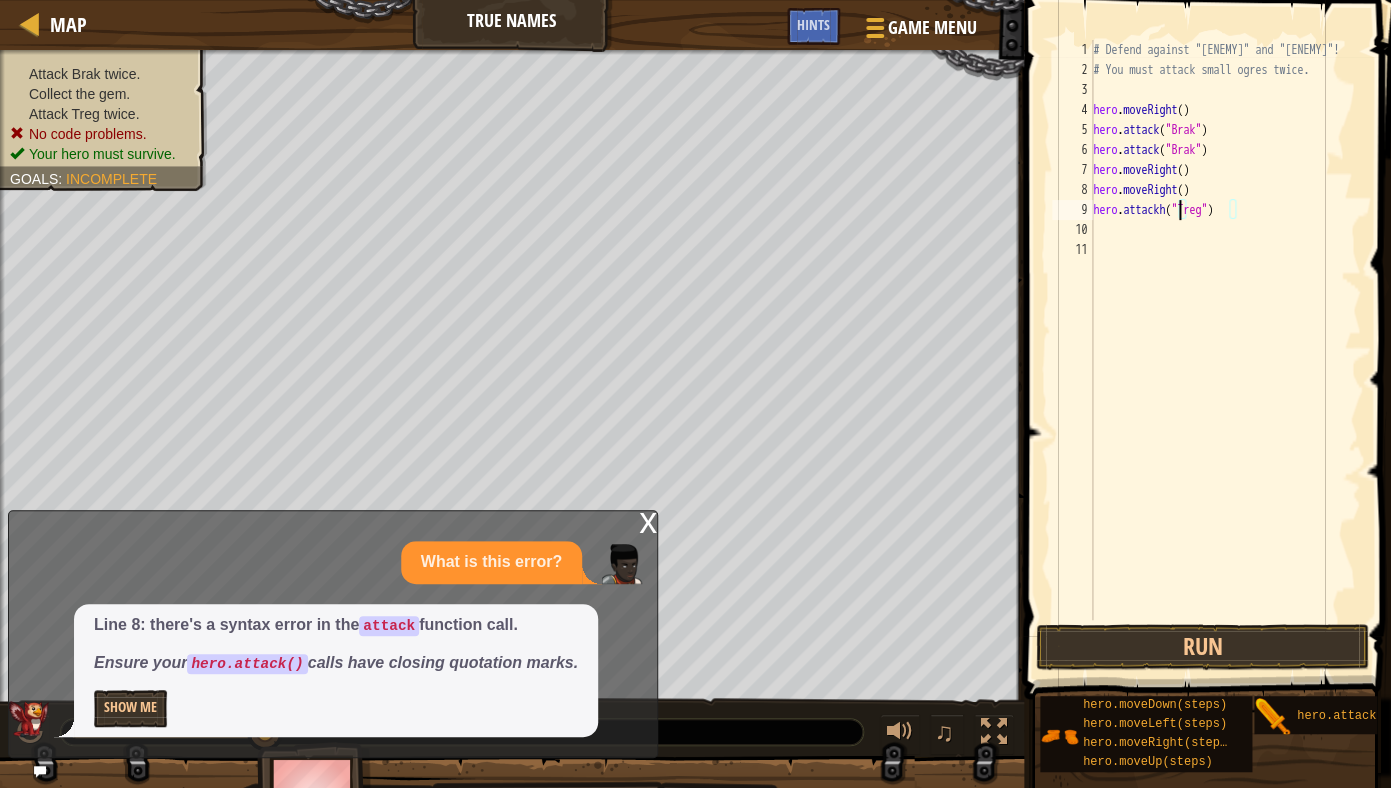 type on "hero.attack("Treg")" 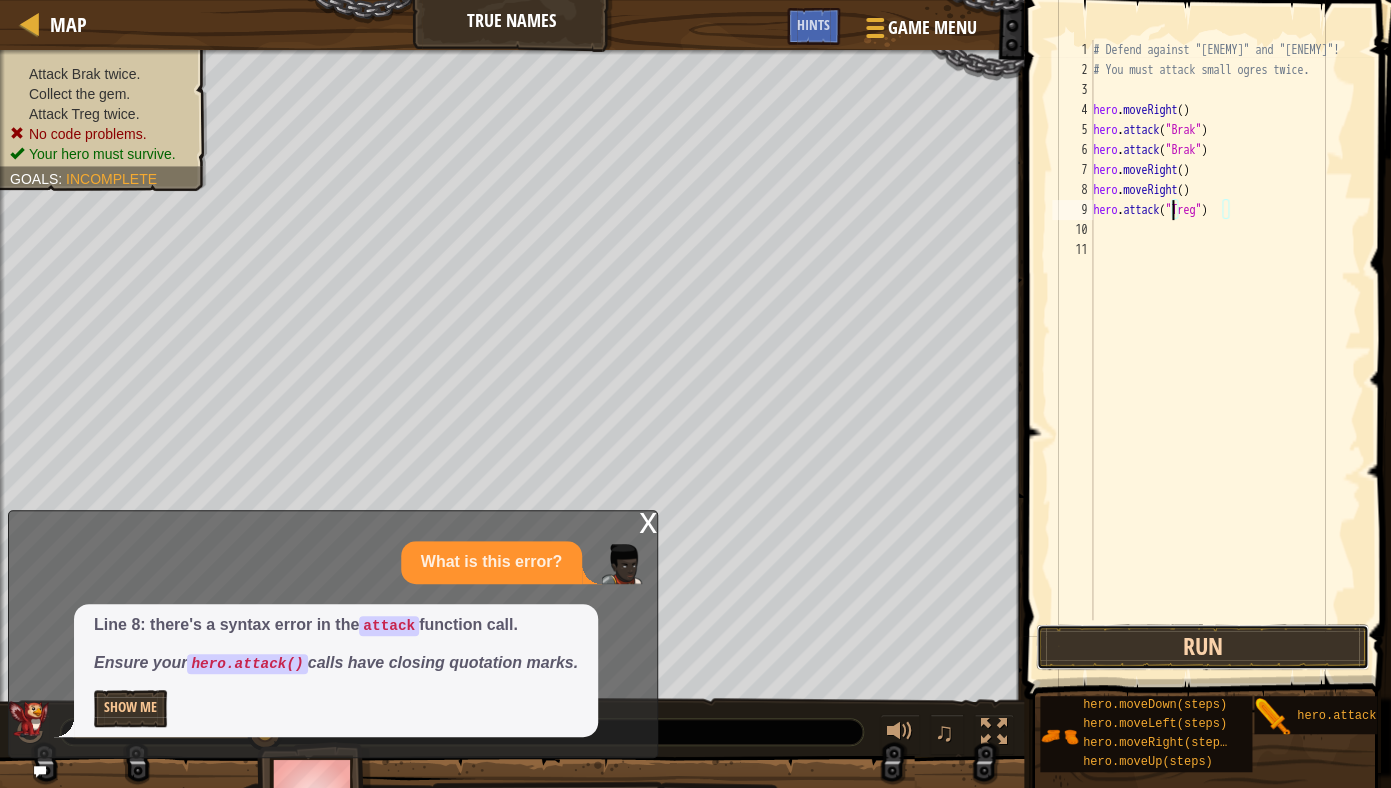 click on "Run" at bounding box center [1202, 647] 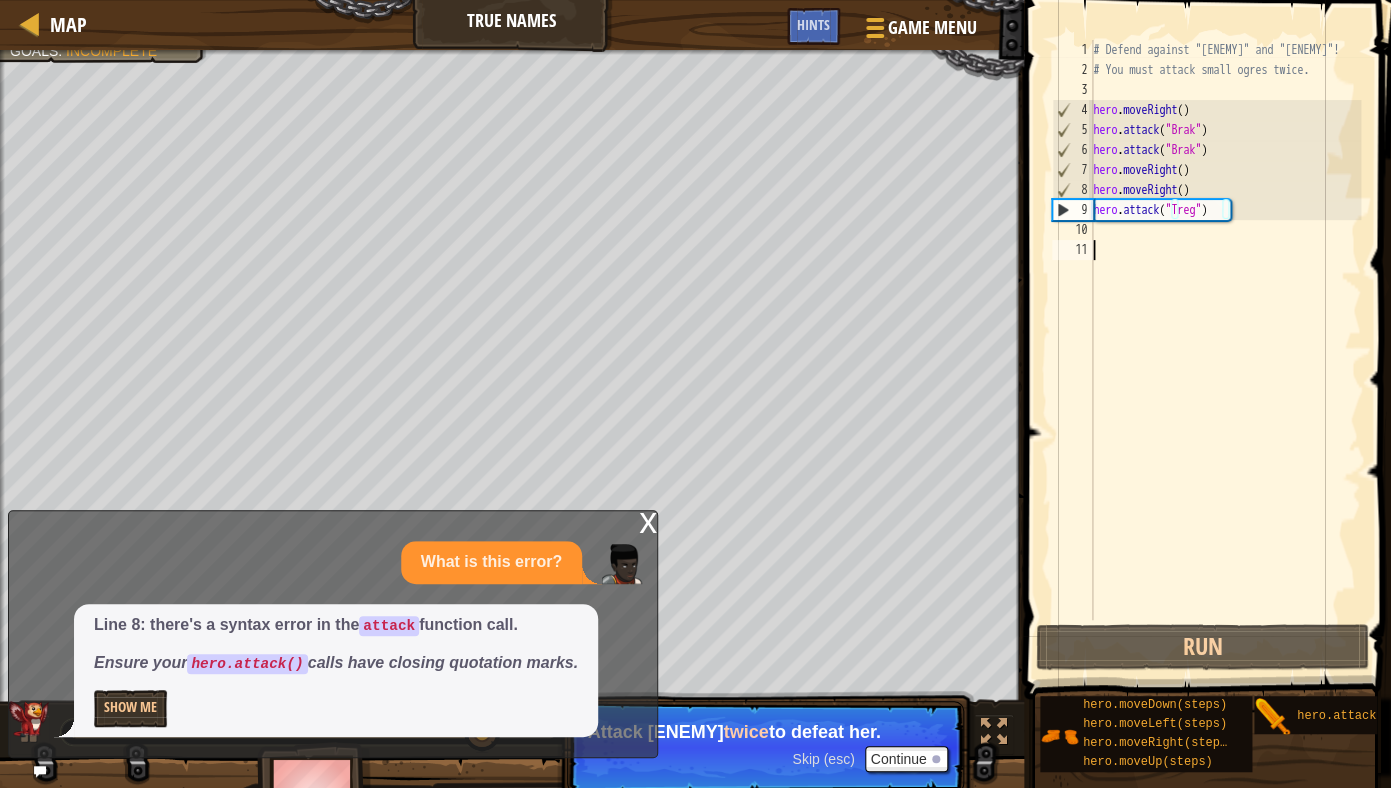 click on "# Defend against "[ENEMY]" and "[ENEMY]"! # You must attack small ogres twice. hero . moveRight ( ) hero . attack ( "[ENEMY]" ) hero . attack ( "[ENEMY]" ) hero . moveRight ( ) hero . moveRight ( ) hero . attack ( "[ENEMY]" )" at bounding box center (1225, 350) 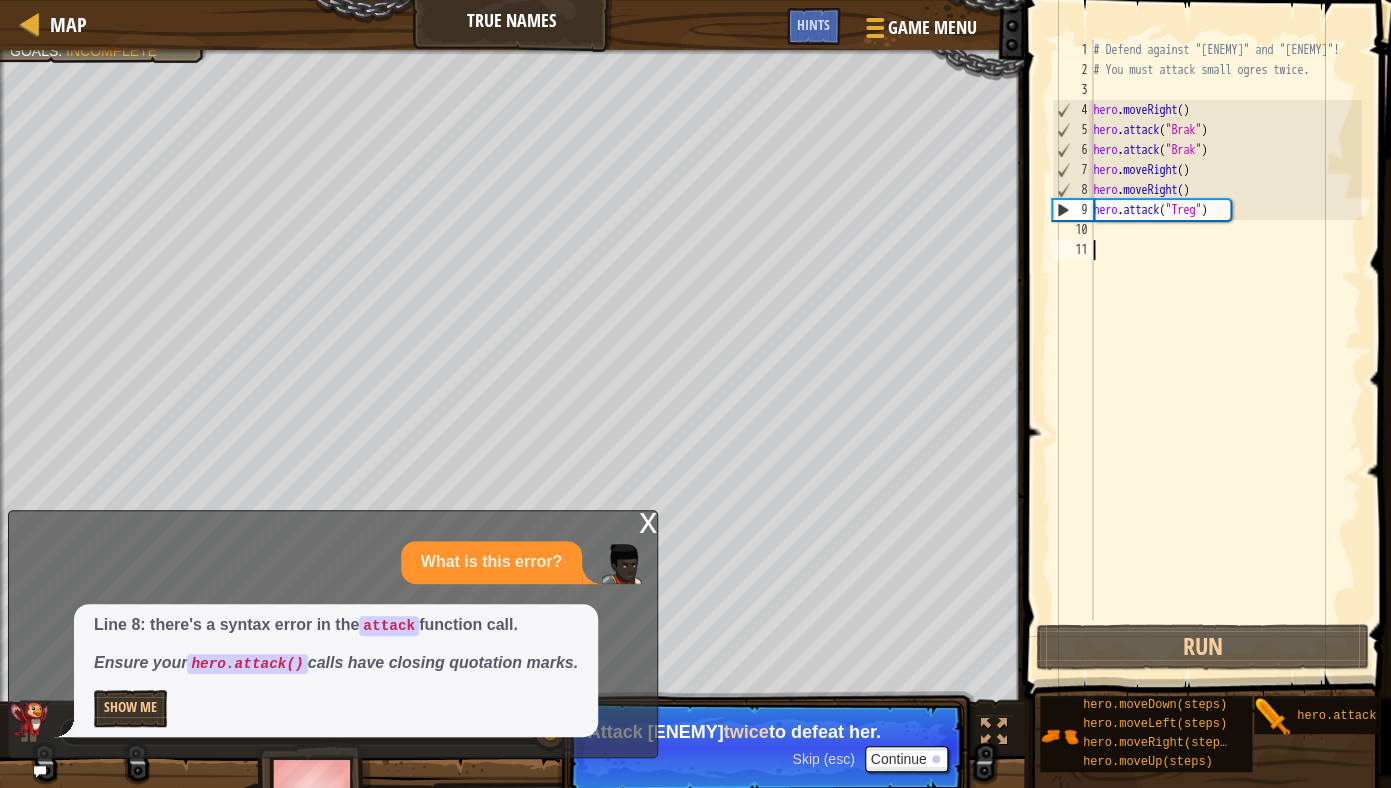 click on "# Defend against "[ENEMY]" and "[ENEMY]"! # You must attack small ogres twice. hero . moveRight ( ) hero . attack ( "[ENEMY]" ) hero . attack ( "[ENEMY]" ) hero . moveRight ( ) hero . moveRight ( ) hero . attack ( "[ENEMY]" )" at bounding box center [1225, 350] 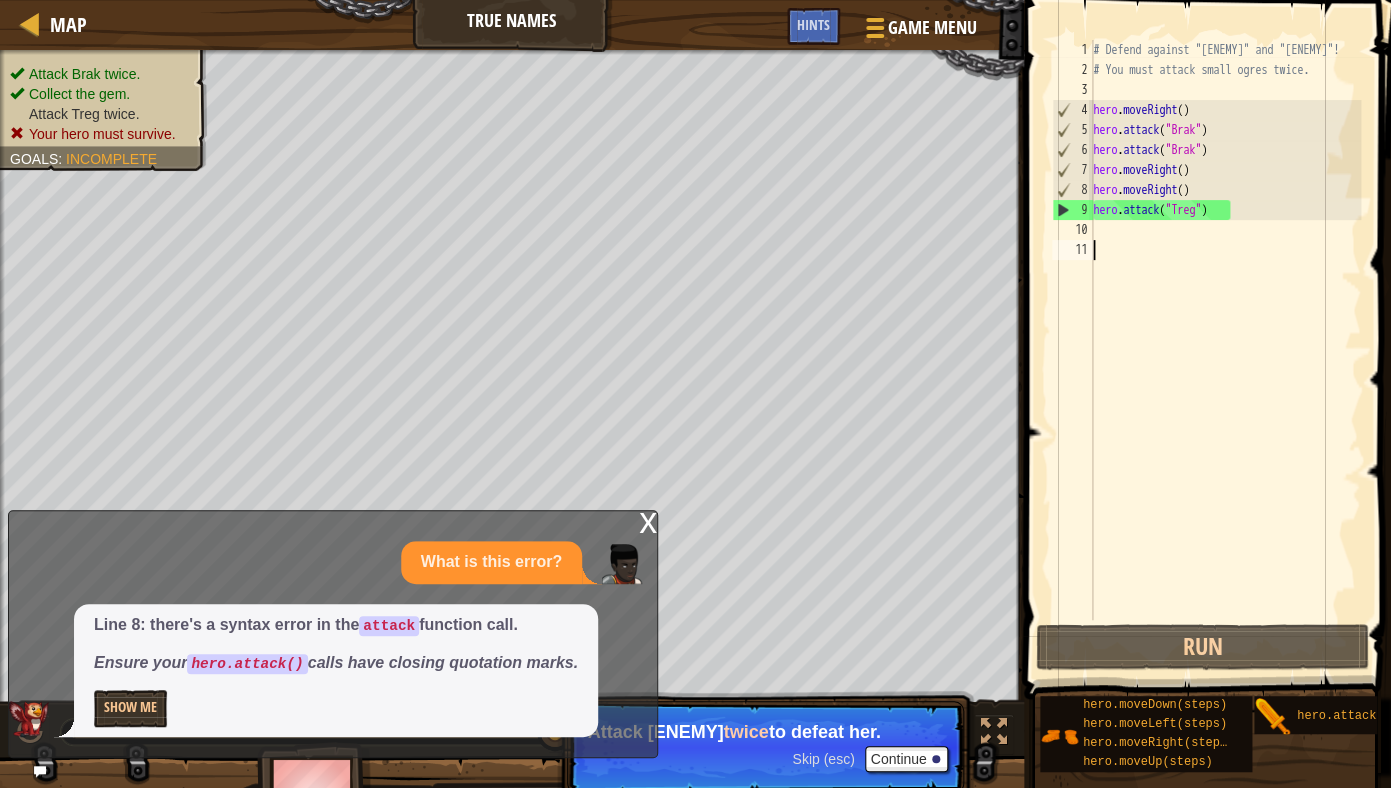 click on "# Defend against "[ENEMY]" and "[ENEMY]"! # You must attack small ogres twice. hero . moveRight ( ) hero . attack ( "[ENEMY]" ) hero . attack ( "[ENEMY]" ) hero . moveRight ( ) hero . moveRight ( ) hero . attack ( "[ENEMY]" )" at bounding box center (1225, 350) 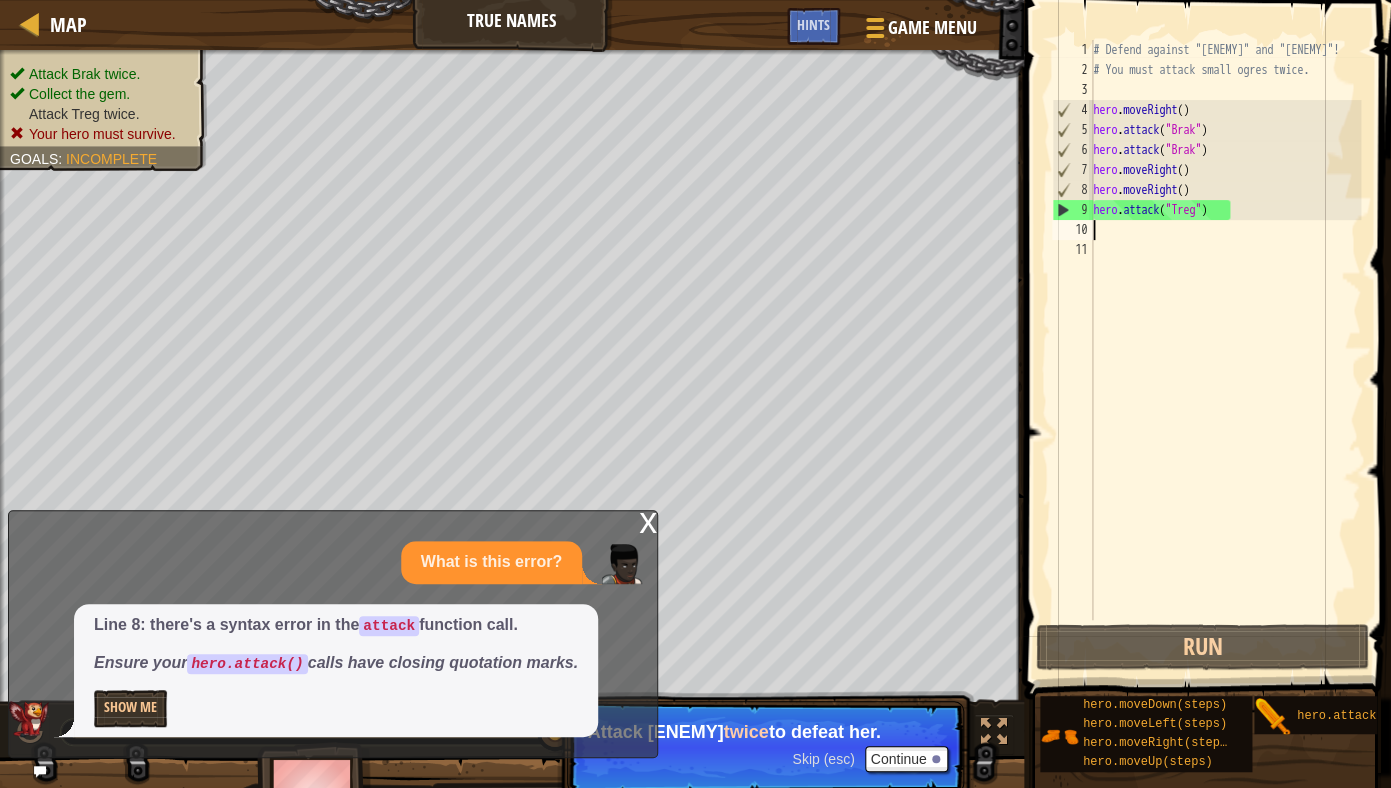 click on "x" at bounding box center (648, 521) 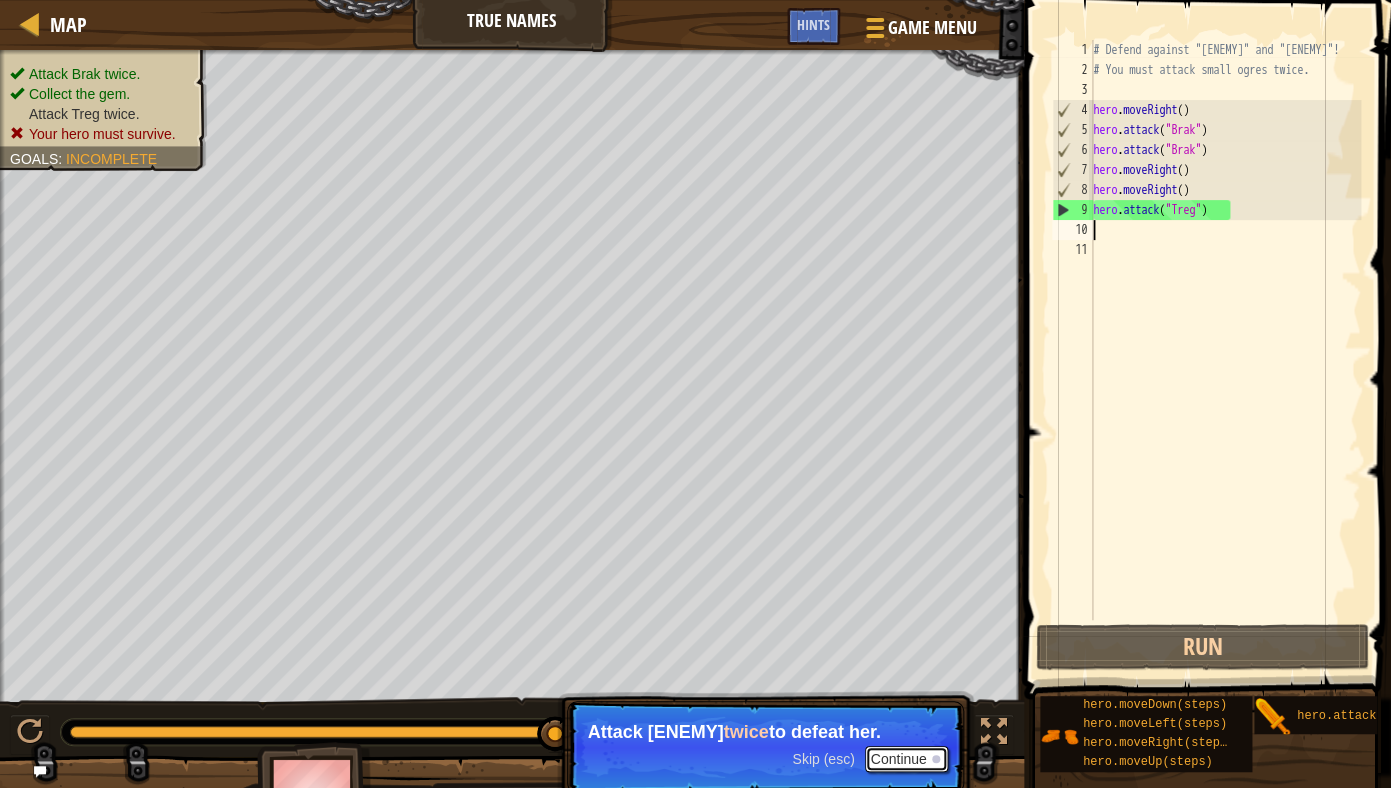 click on "Continue" at bounding box center [906, 759] 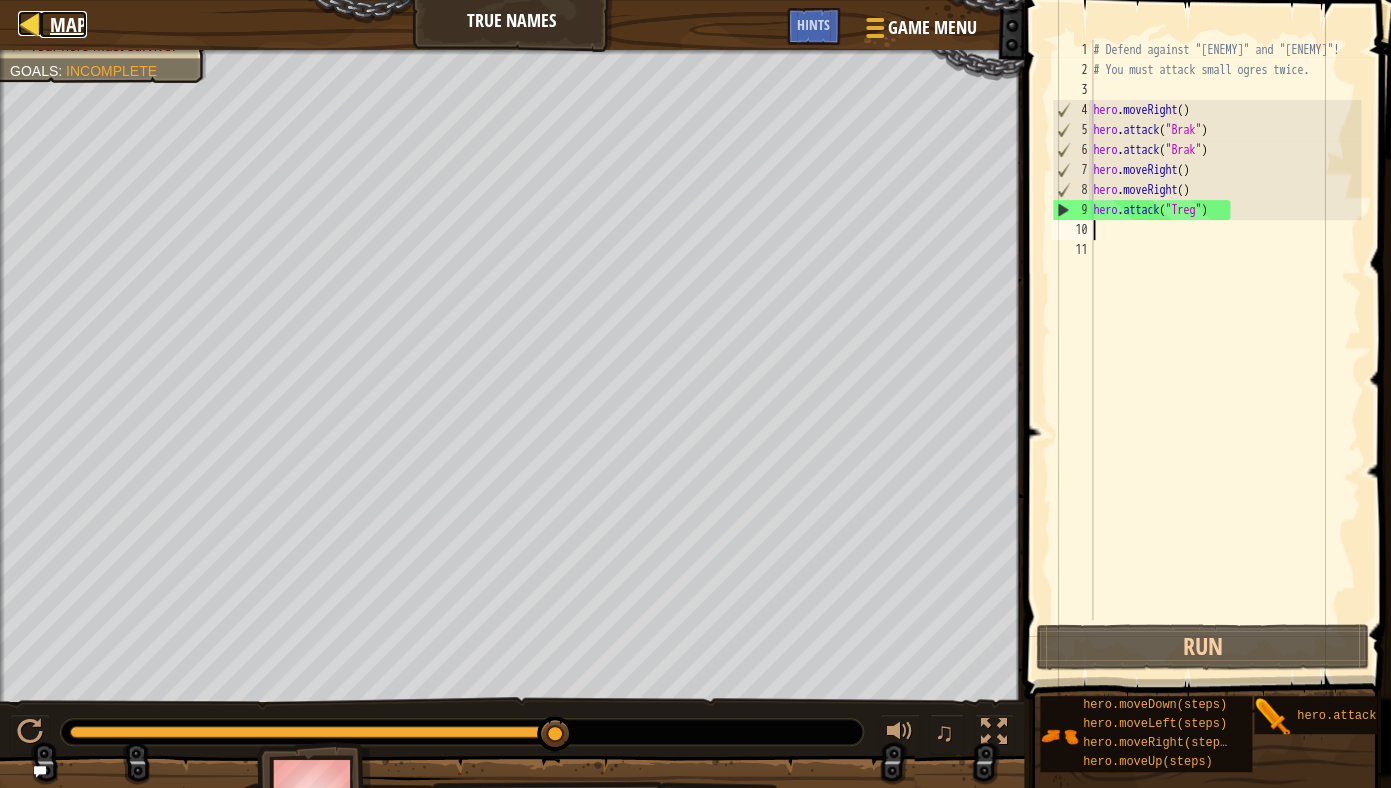 click on "Map" at bounding box center [68, 24] 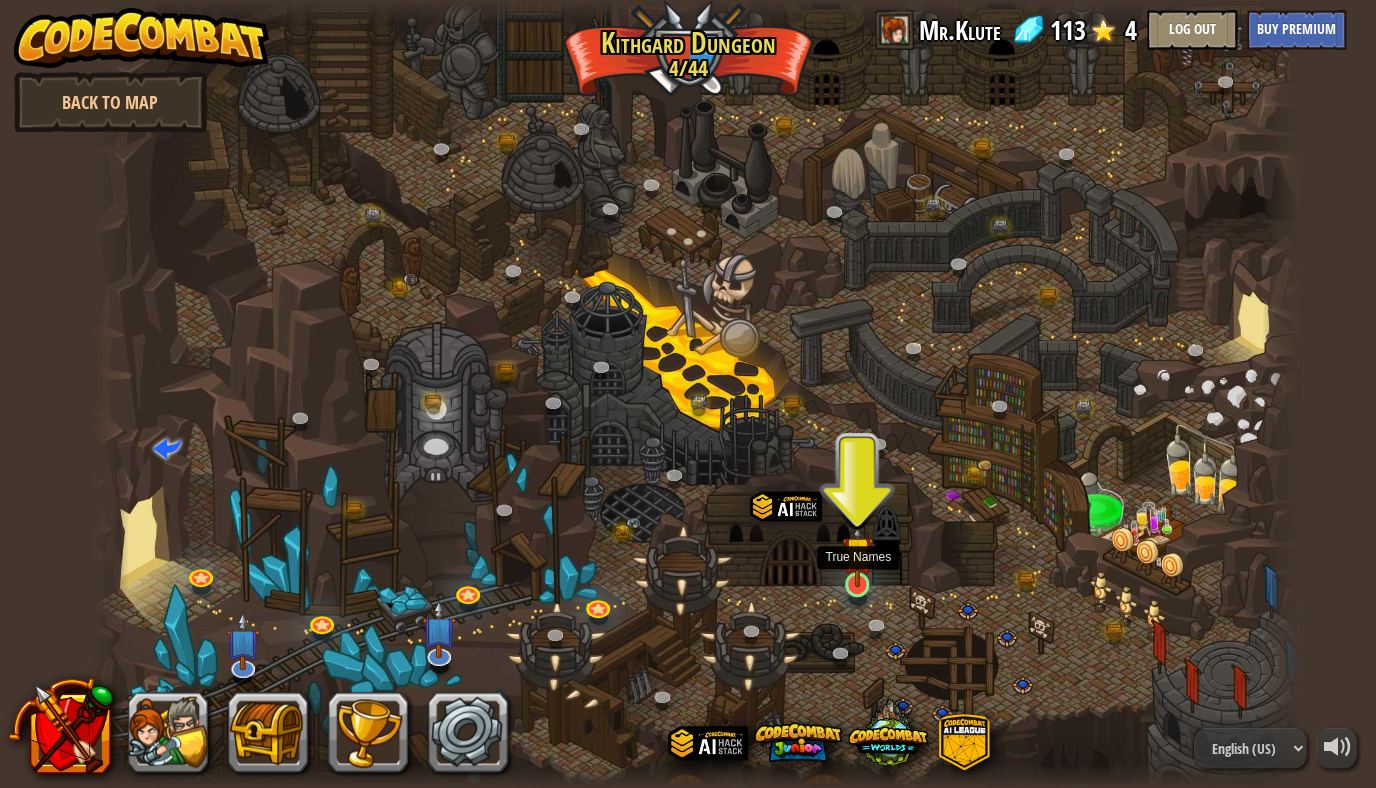 click at bounding box center (857, 551) 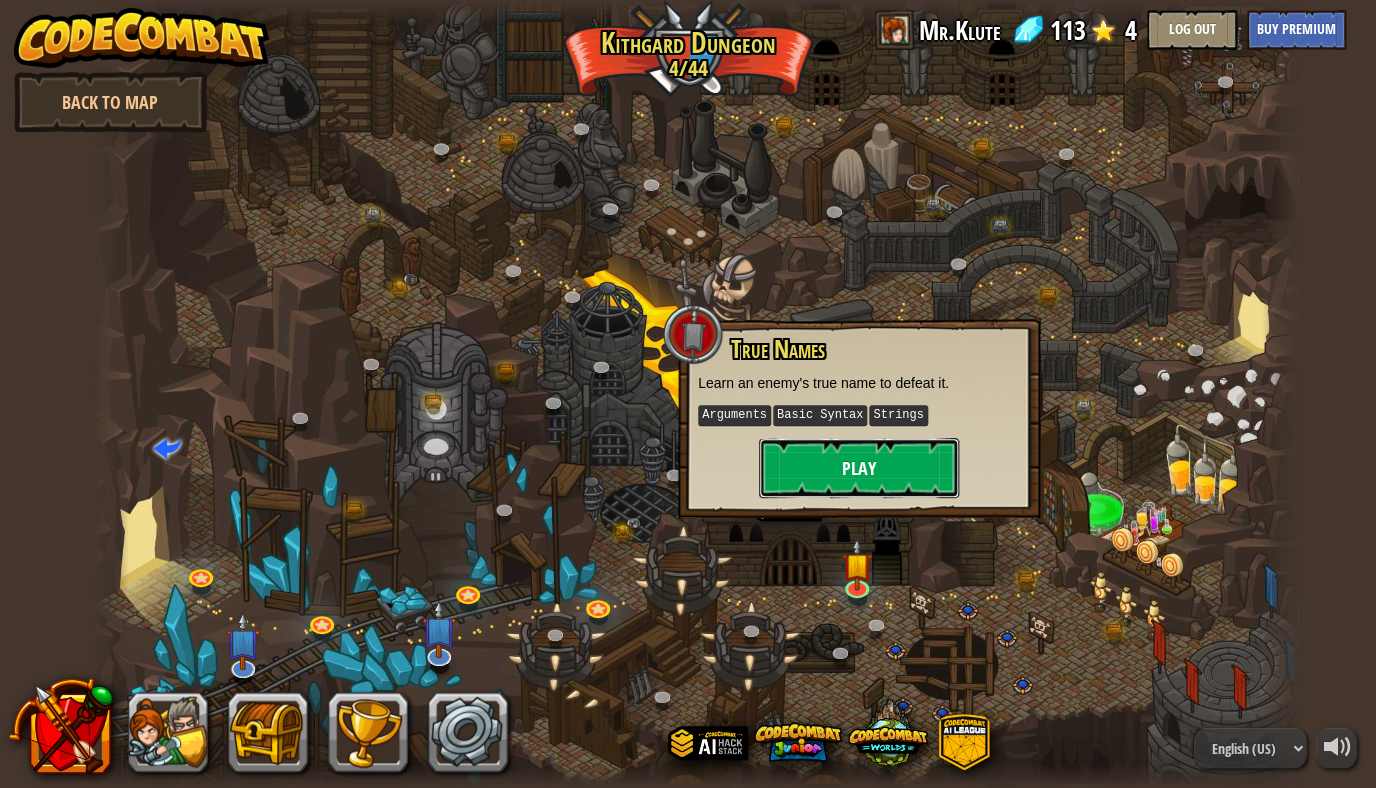 click on "Play" at bounding box center [859, 468] 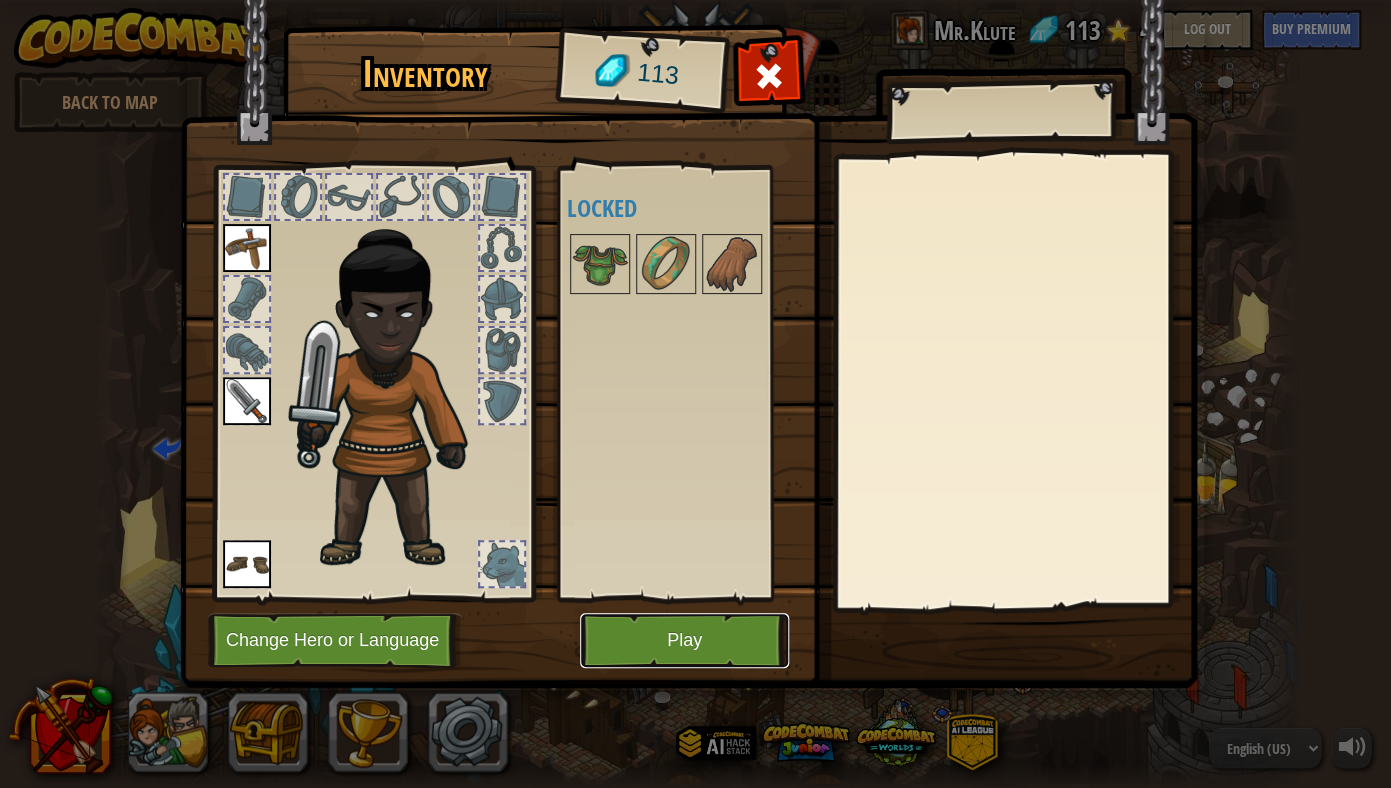 click on "Play" at bounding box center [684, 640] 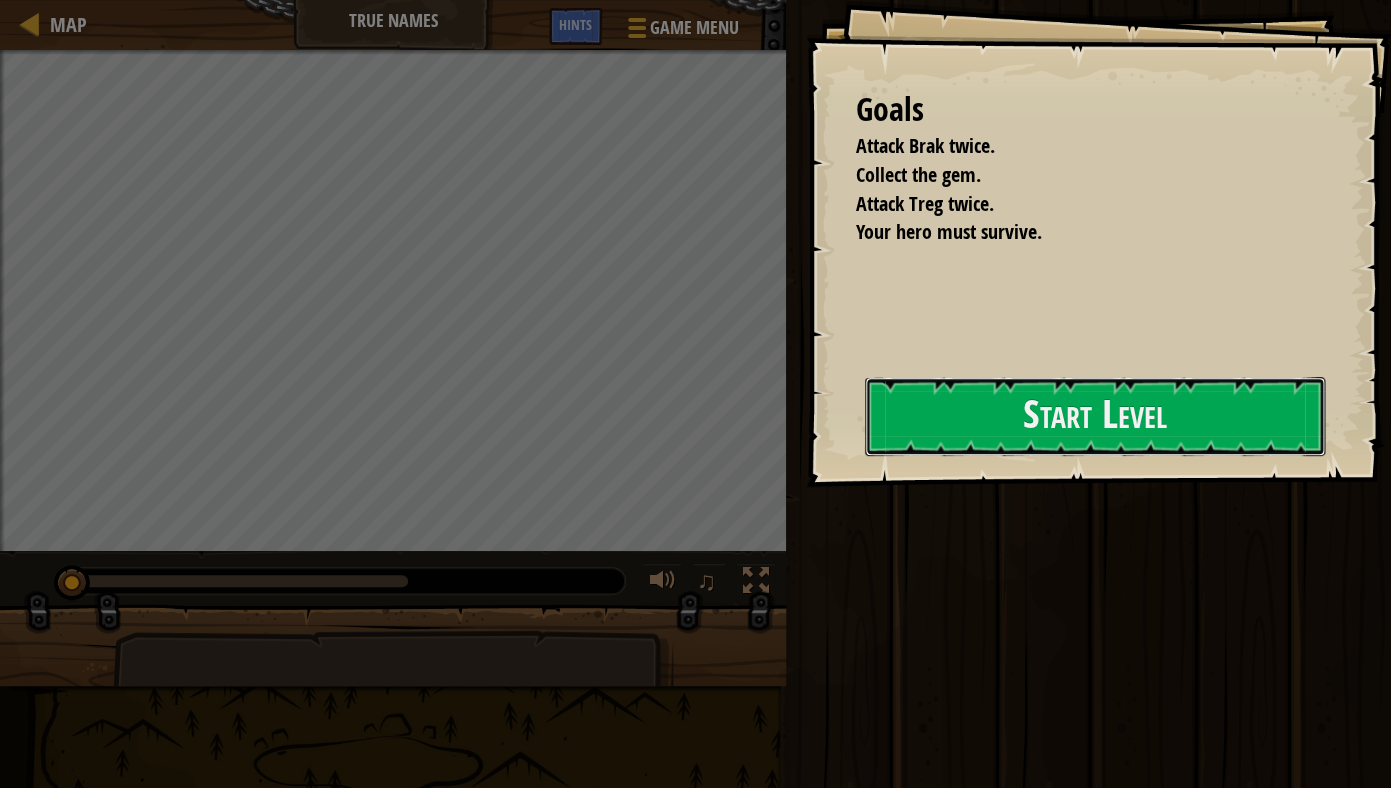 click on "Start Level" at bounding box center [1095, 416] 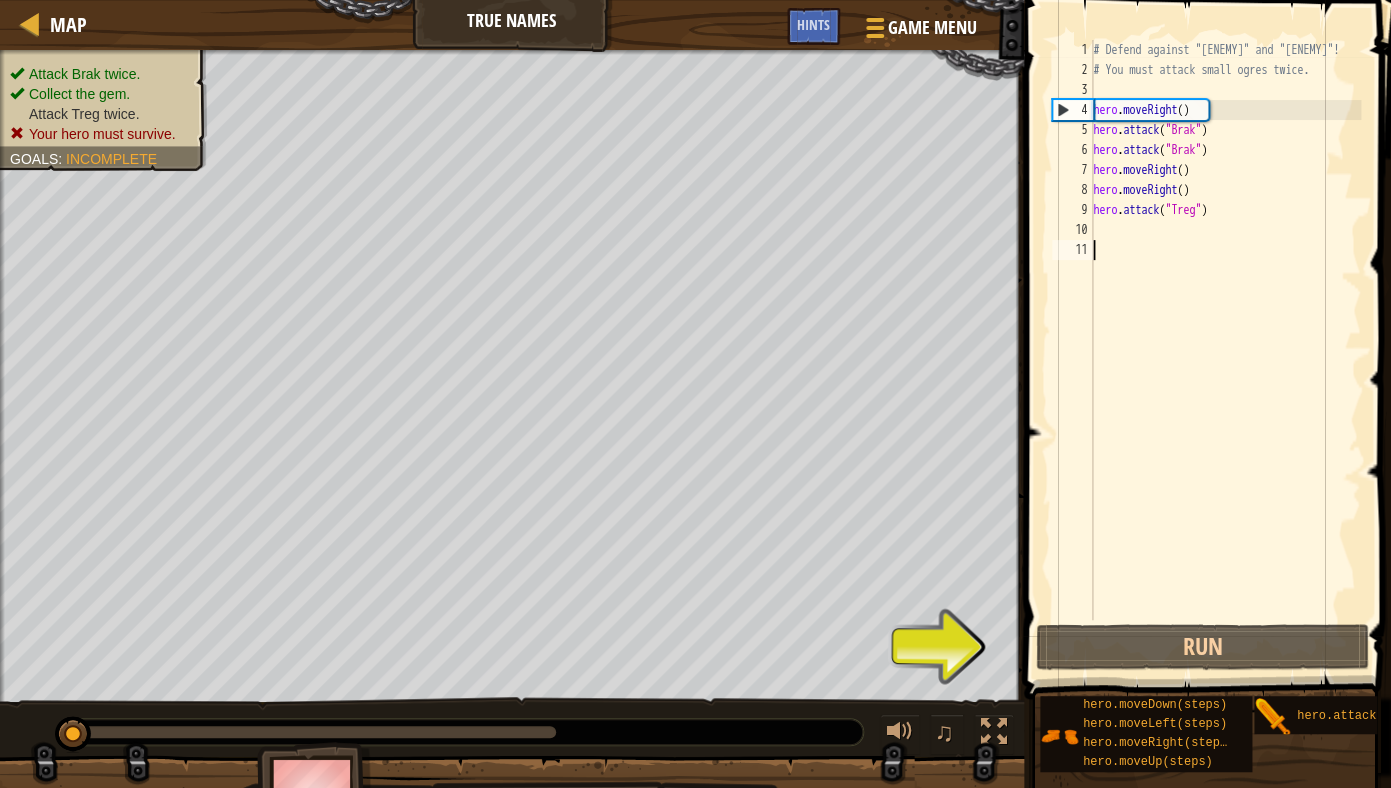 click on "# Defend against "[ENEMY]" and "[ENEMY]"! # You must attack small ogres twice. hero . moveRight ( ) hero . attack ( "[ENEMY]" ) hero . attack ( "[ENEMY]" ) hero . moveRight ( ) hero . moveRight ( ) hero . attack ( "[ENEMY]" )" at bounding box center [1225, 350] 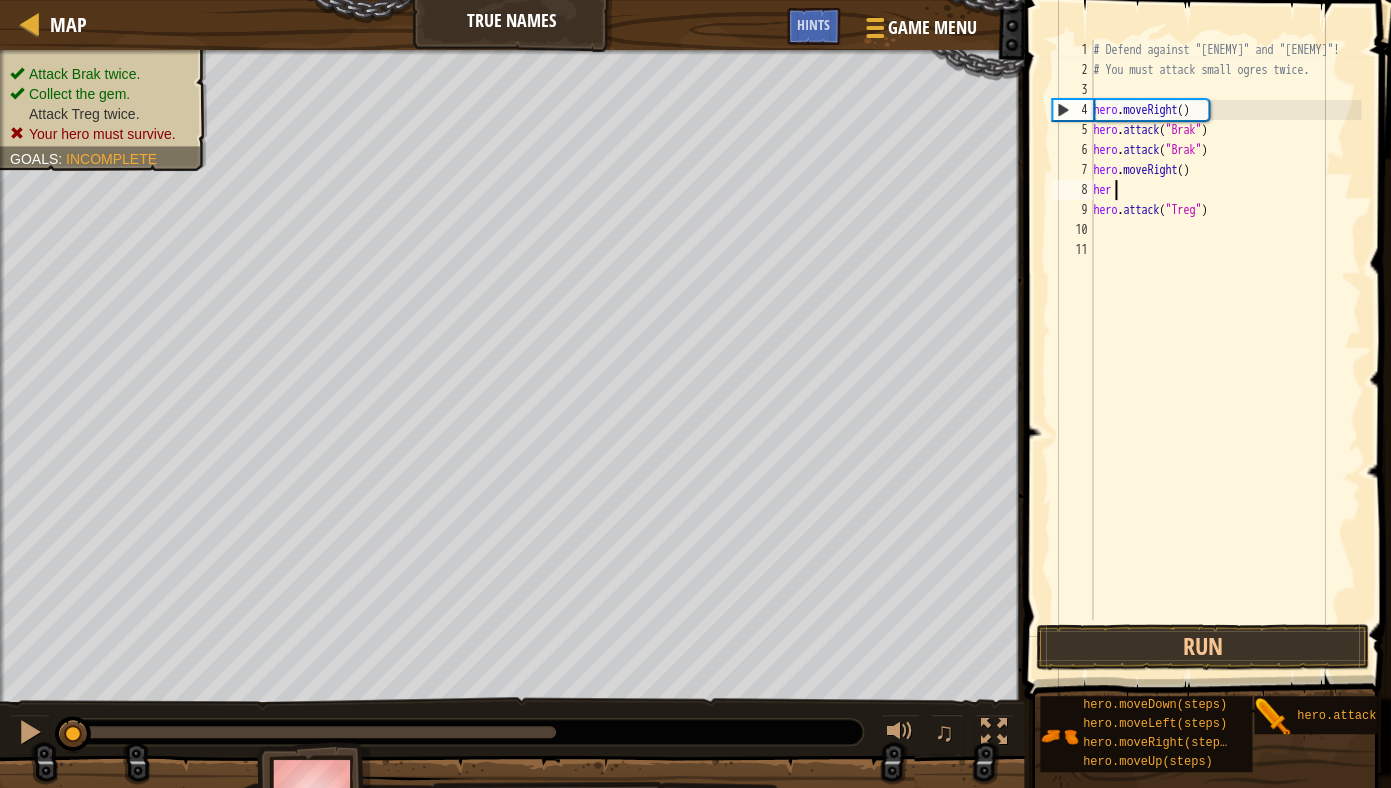 type on "h" 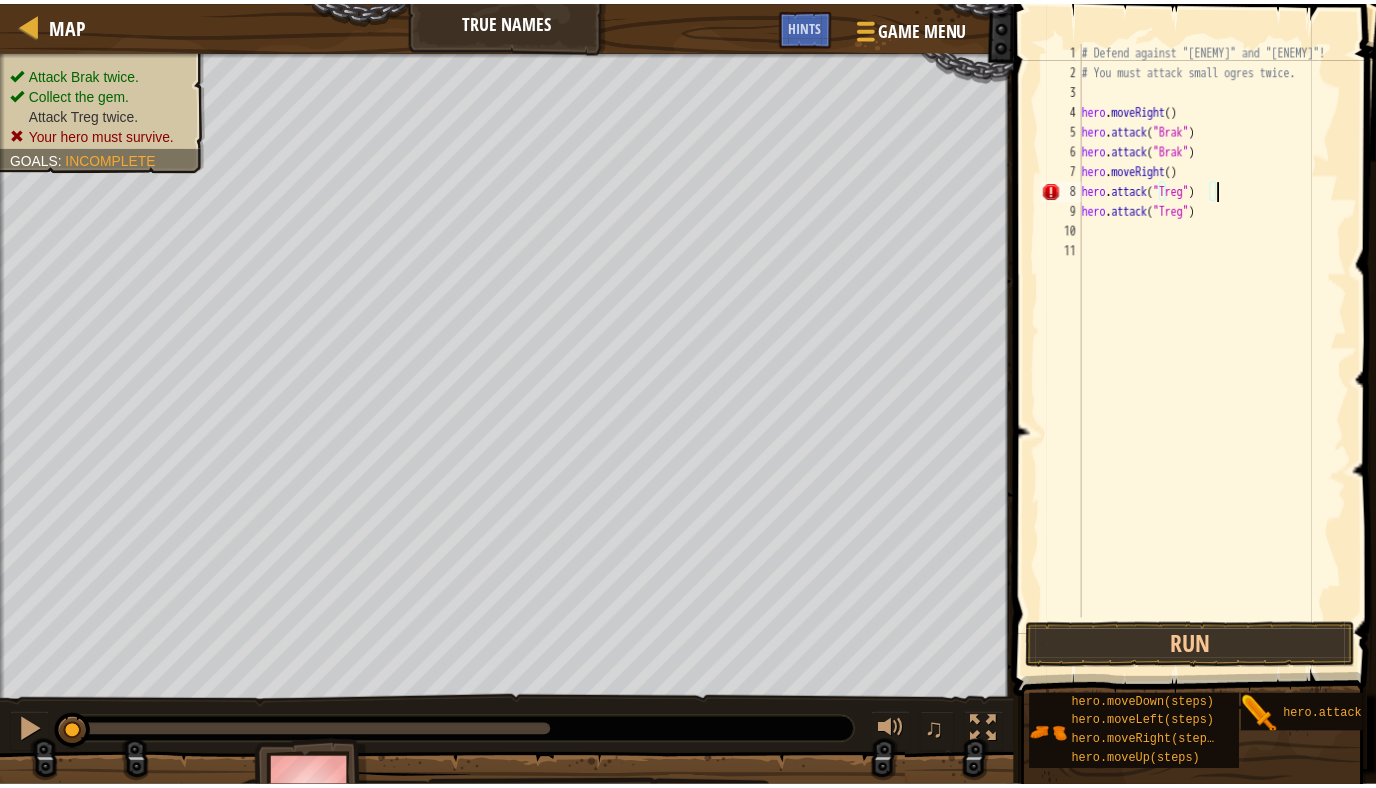 scroll, scrollTop: 9, scrollLeft: 11, axis: both 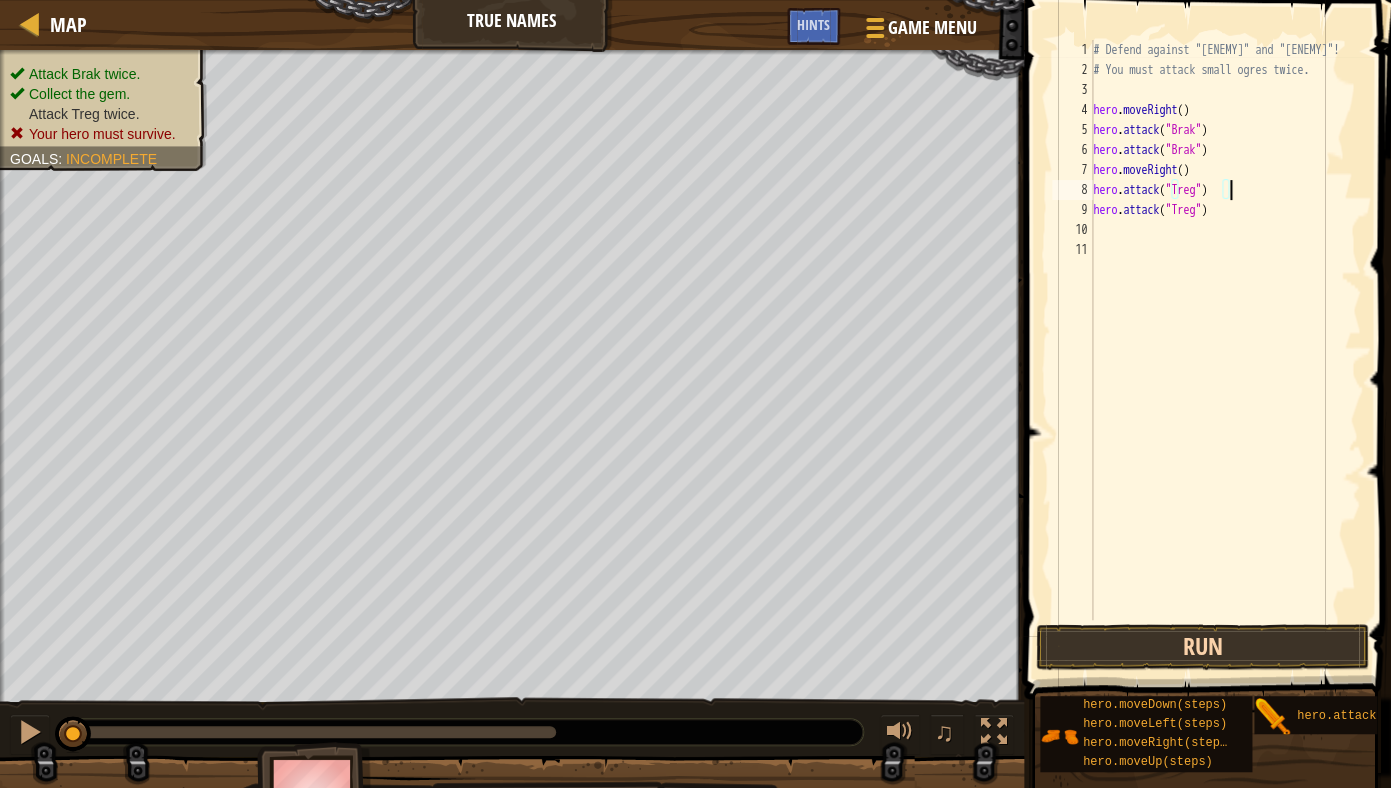 type on "hero.attack("Treg")" 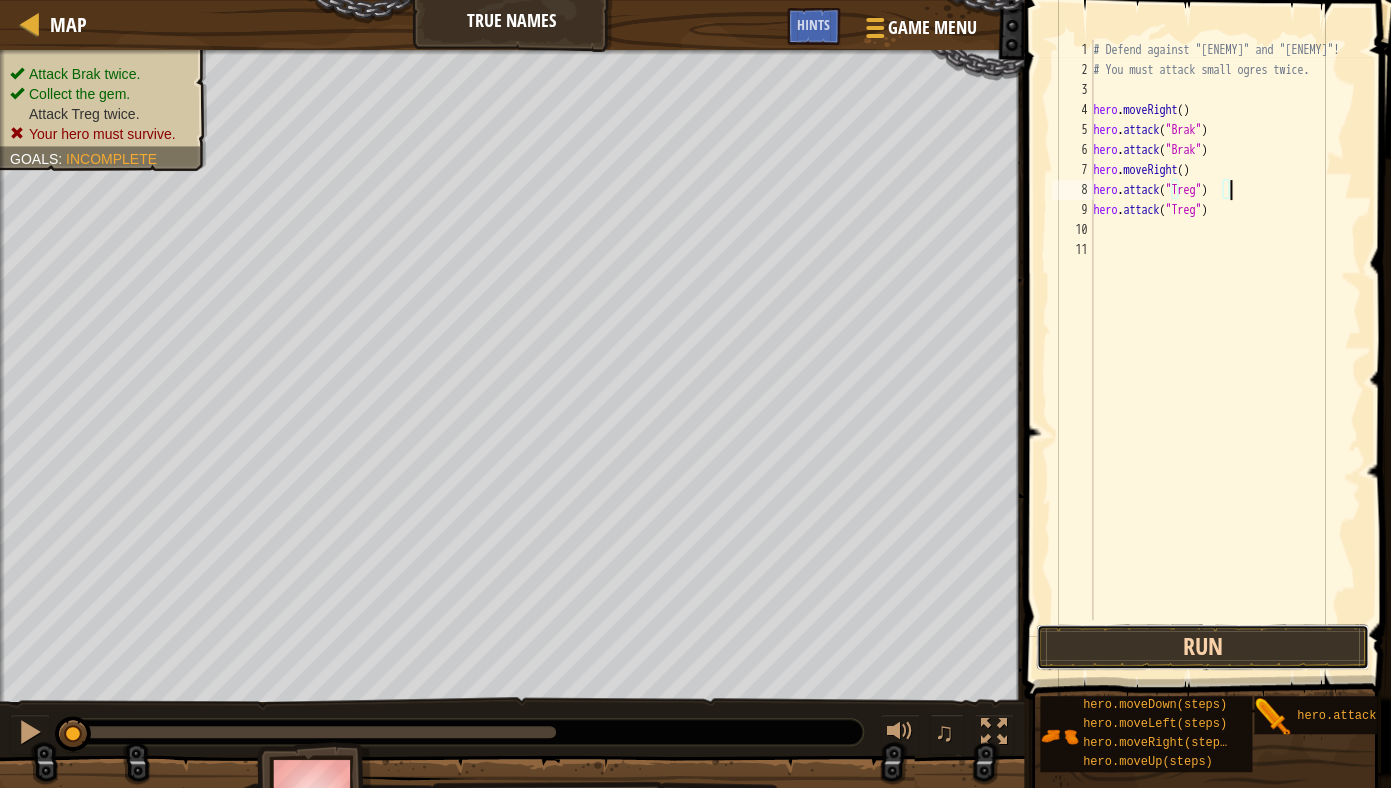 click on "Run" at bounding box center (1202, 647) 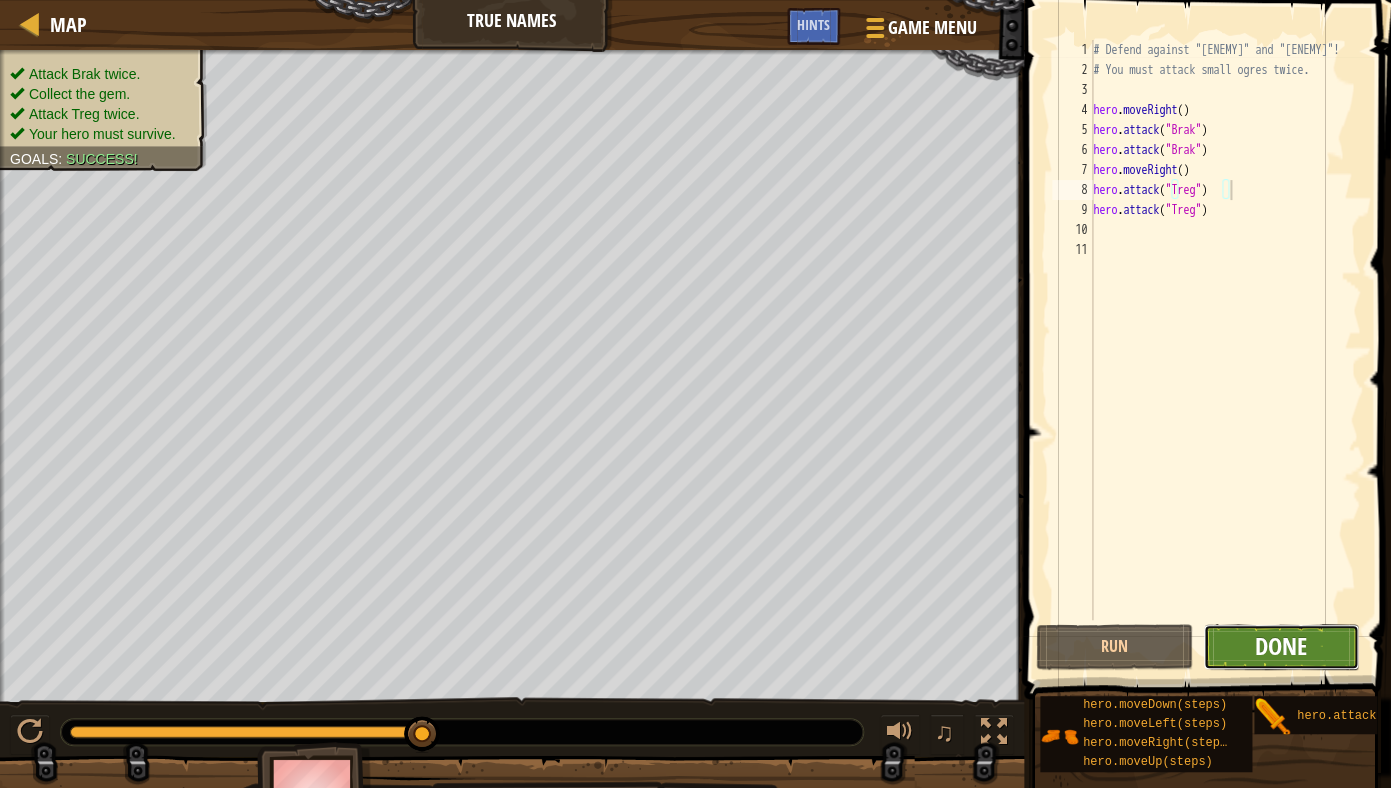 click on "Done" at bounding box center (1281, 646) 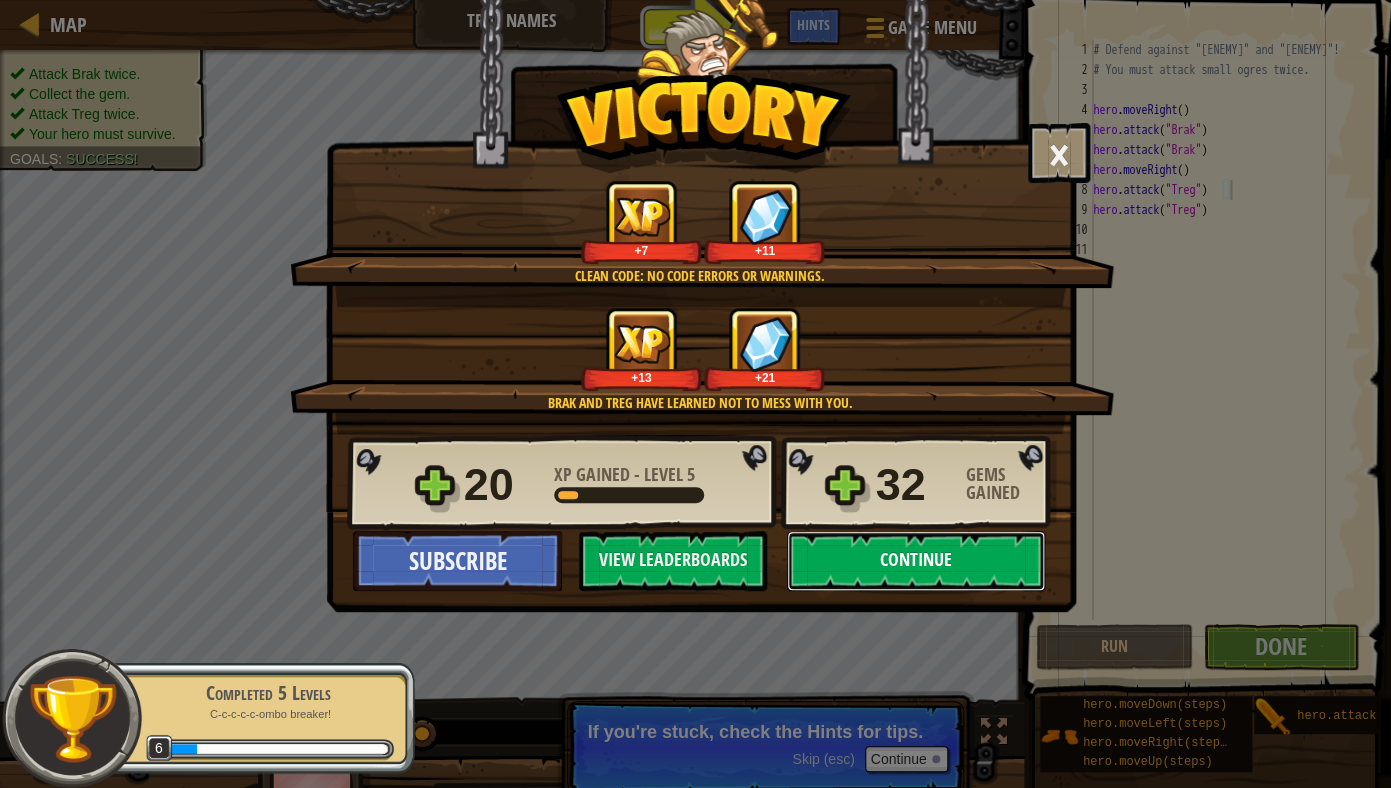 click on "Continue" at bounding box center [916, 561] 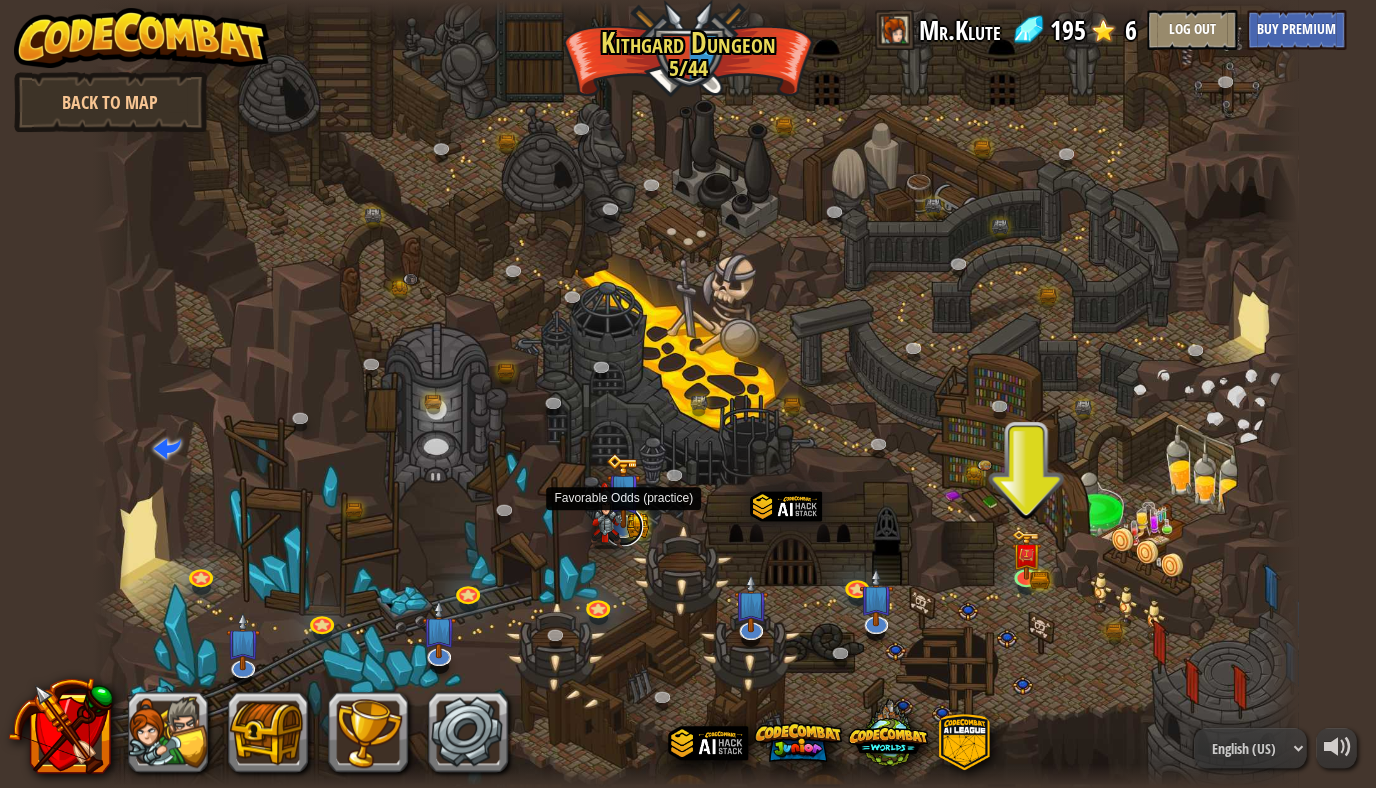 click at bounding box center (623, 526) 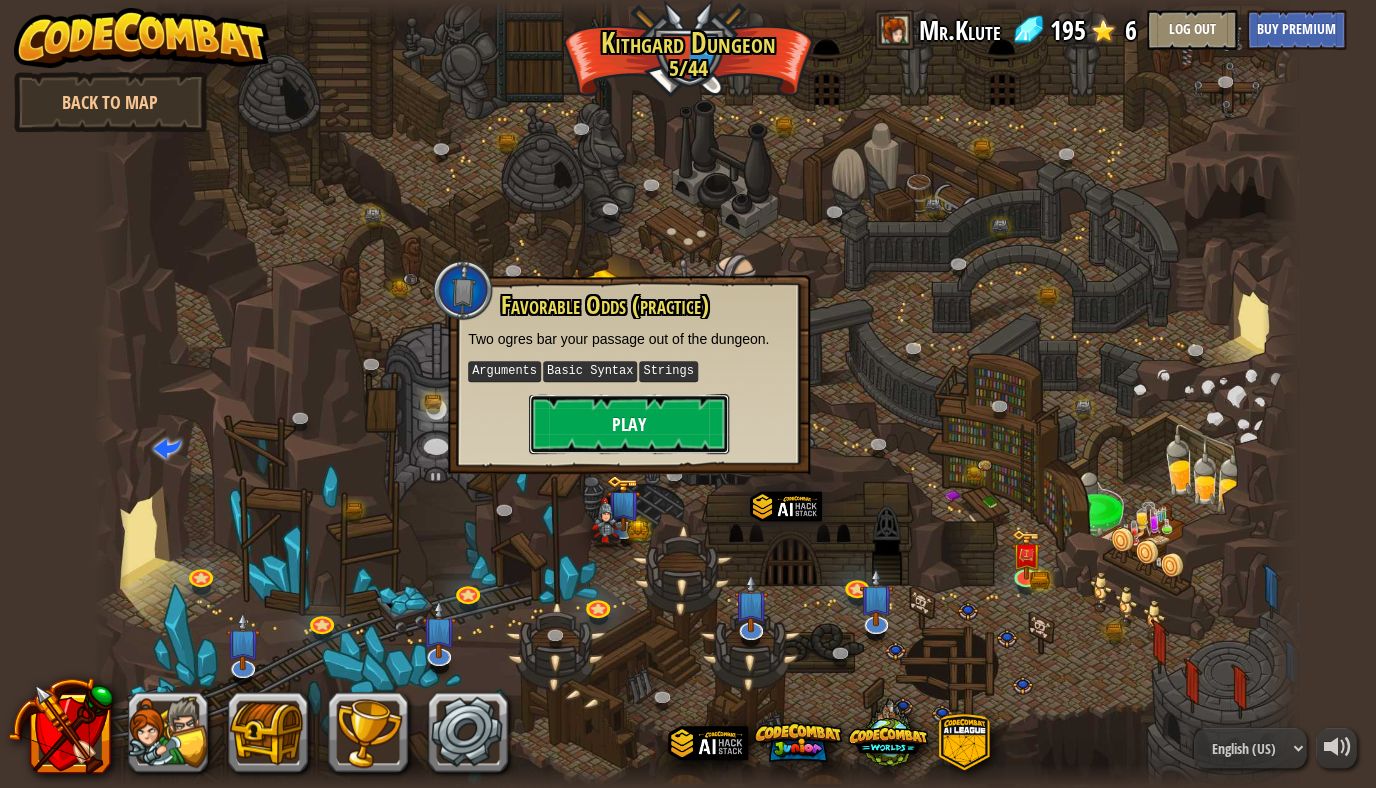 click on "Play" at bounding box center [629, 424] 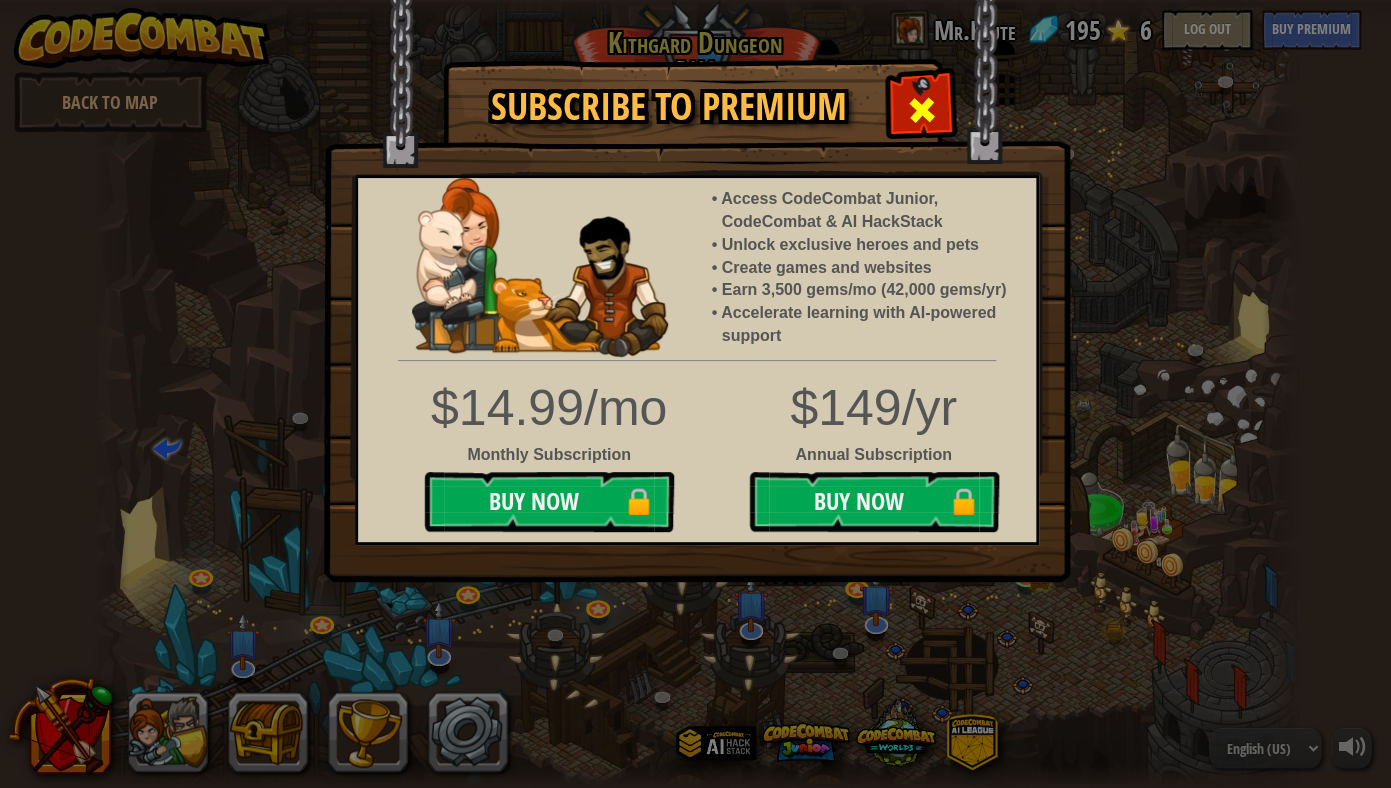 click at bounding box center [922, 110] 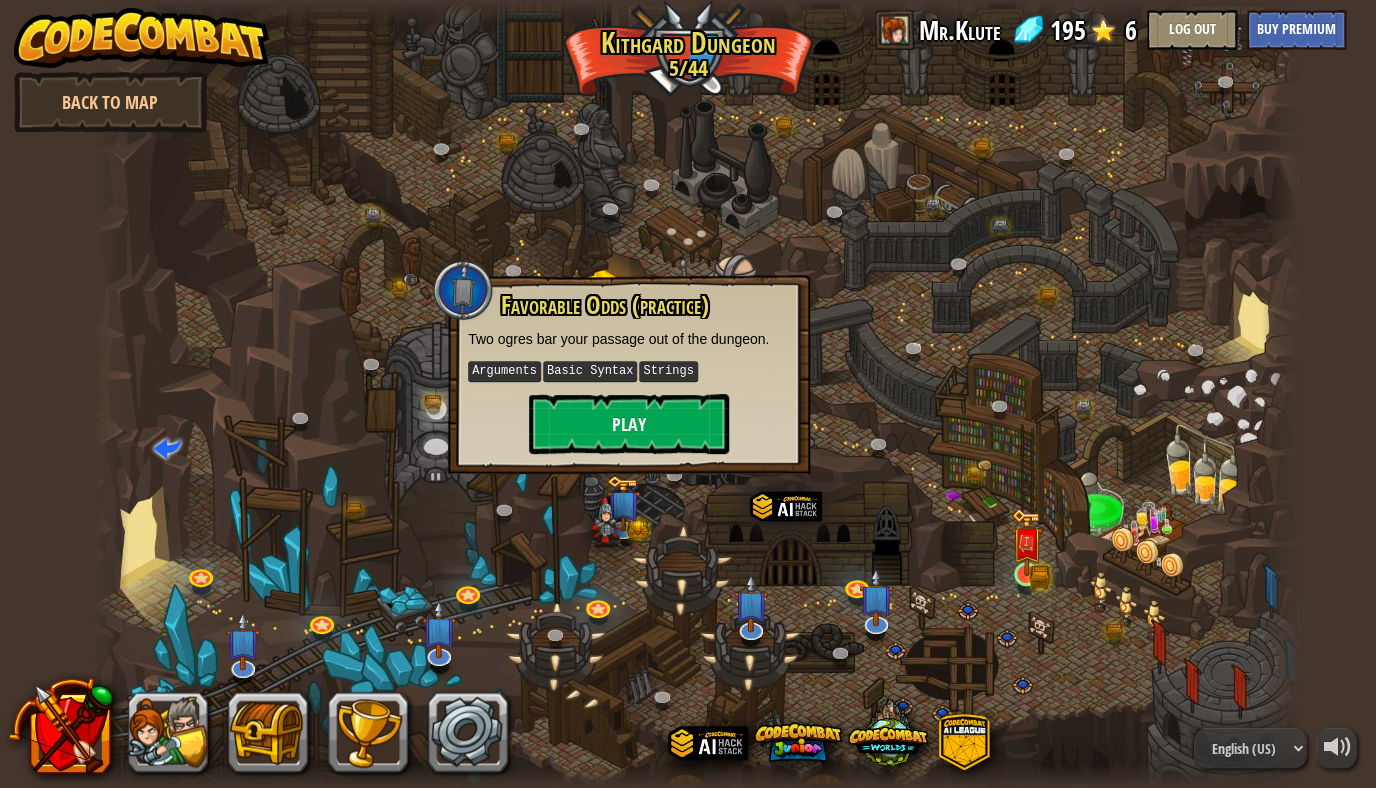 click at bounding box center [1026, 542] 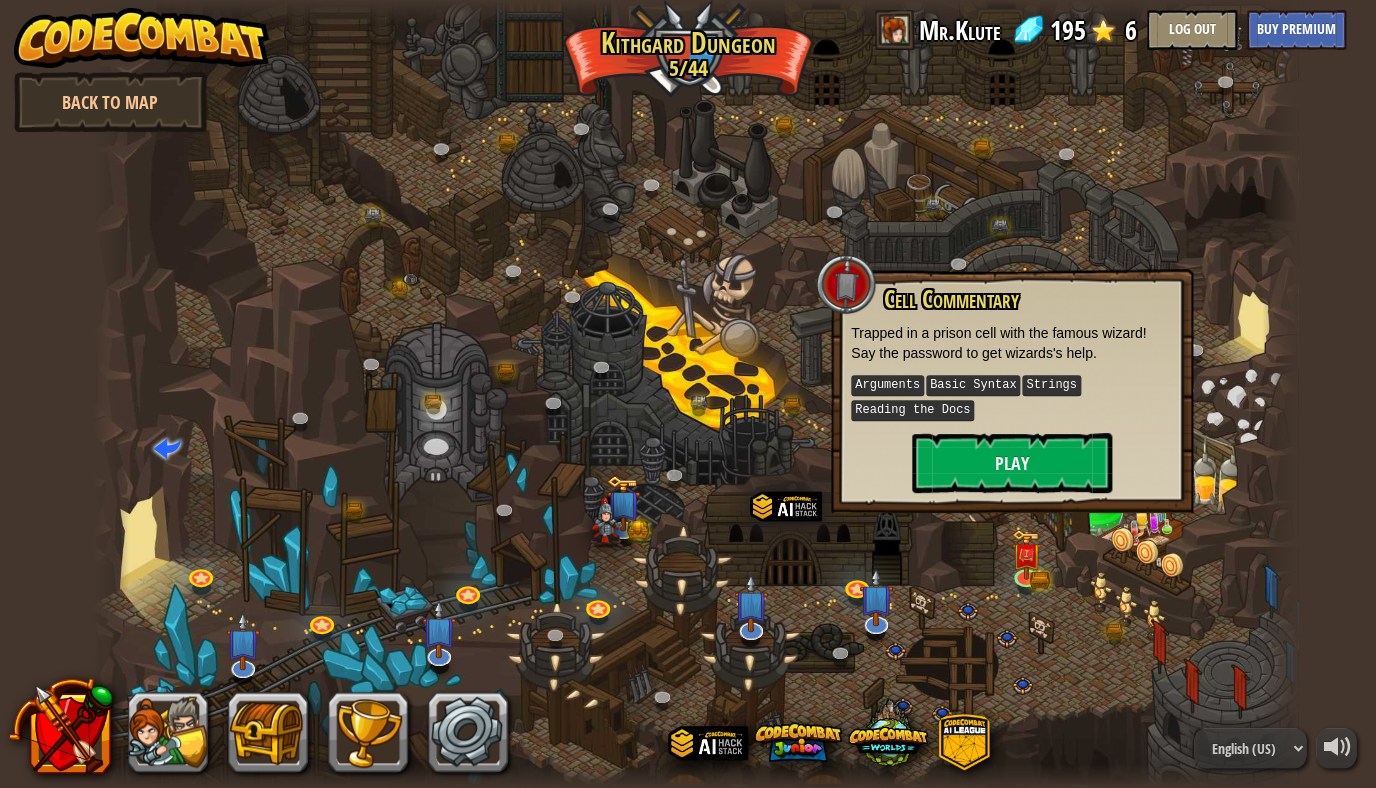click on "Cell Commentary Trapped in a prison cell with the famous wizard! Say the password to get wizards's help.
Arguments Basic Syntax Strings Reading the Docs Play" at bounding box center [1012, 391] 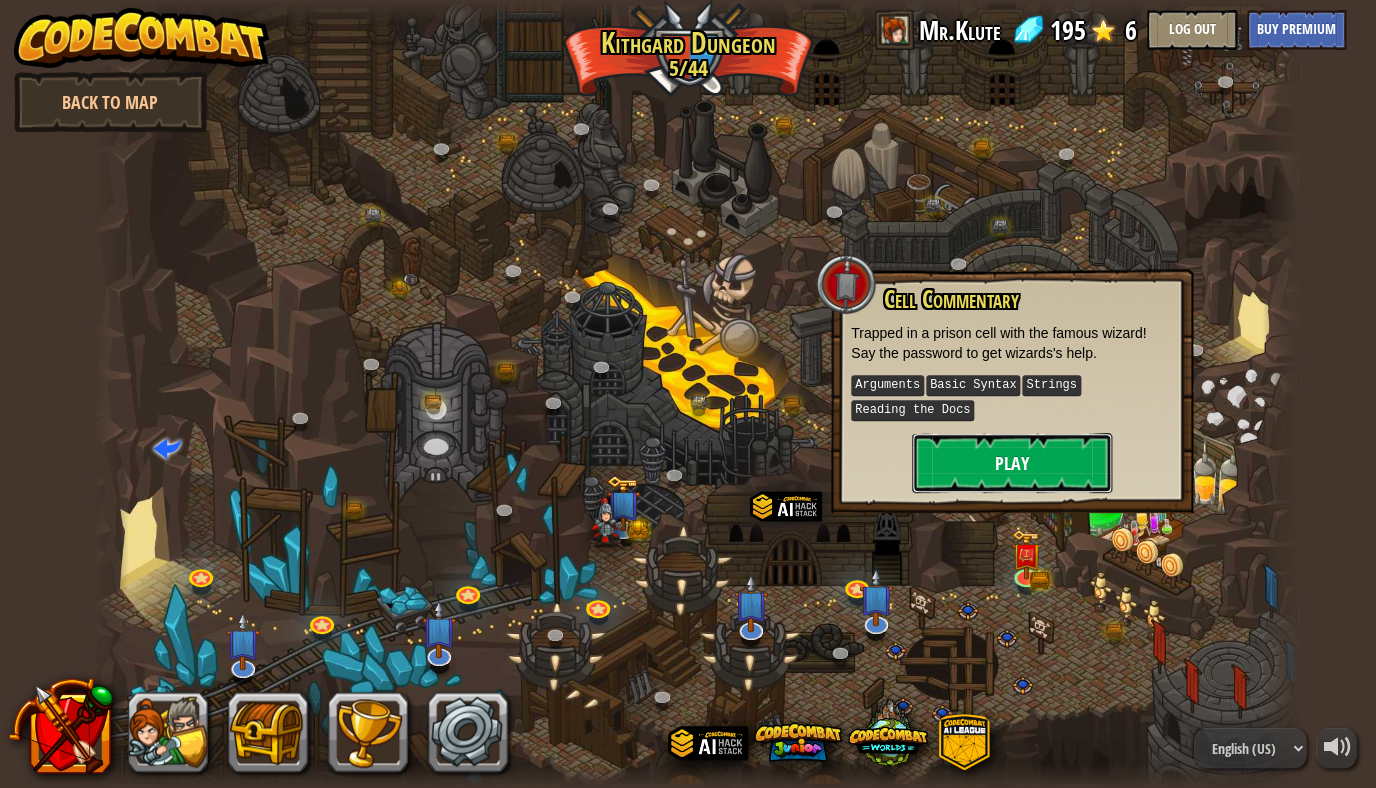 click on "Play" at bounding box center (1012, 463) 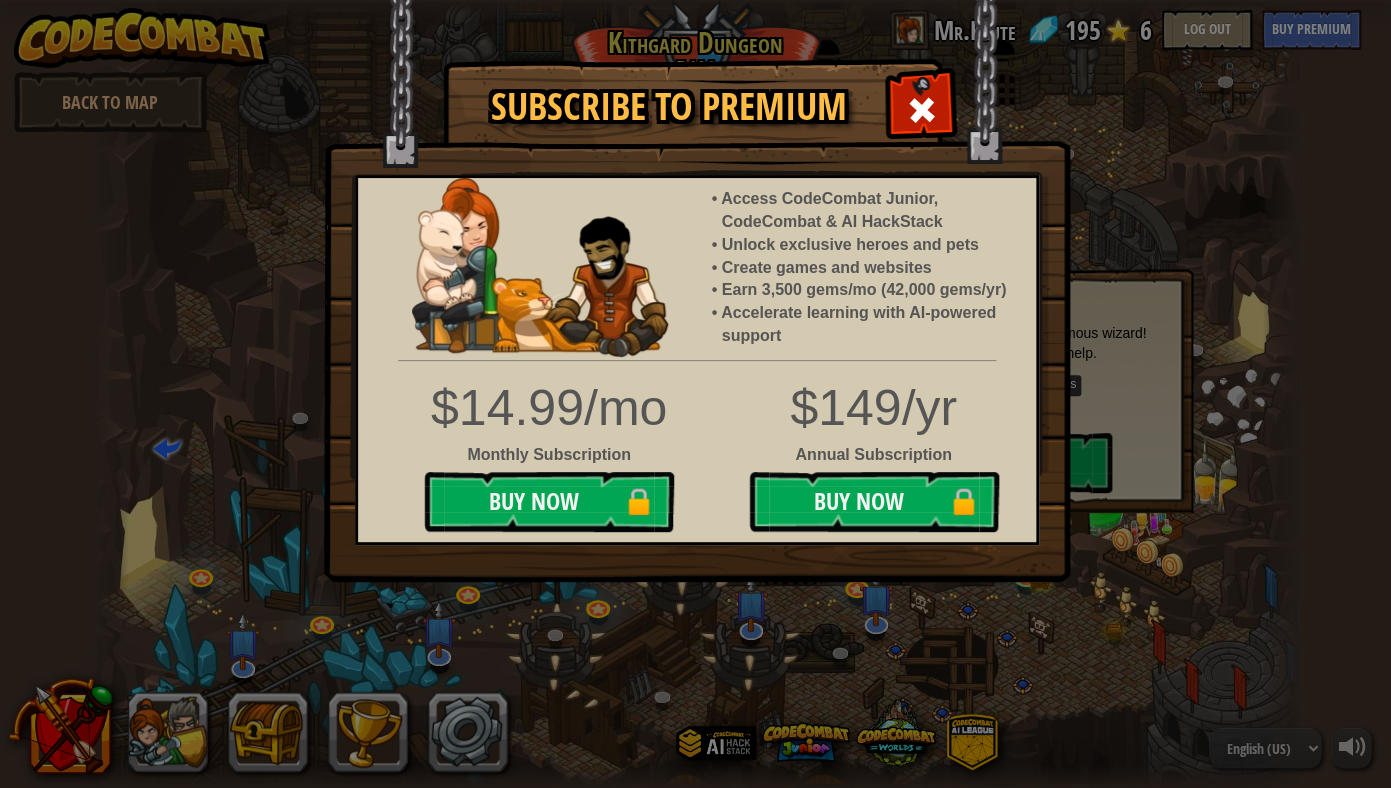 click at bounding box center [922, 110] 